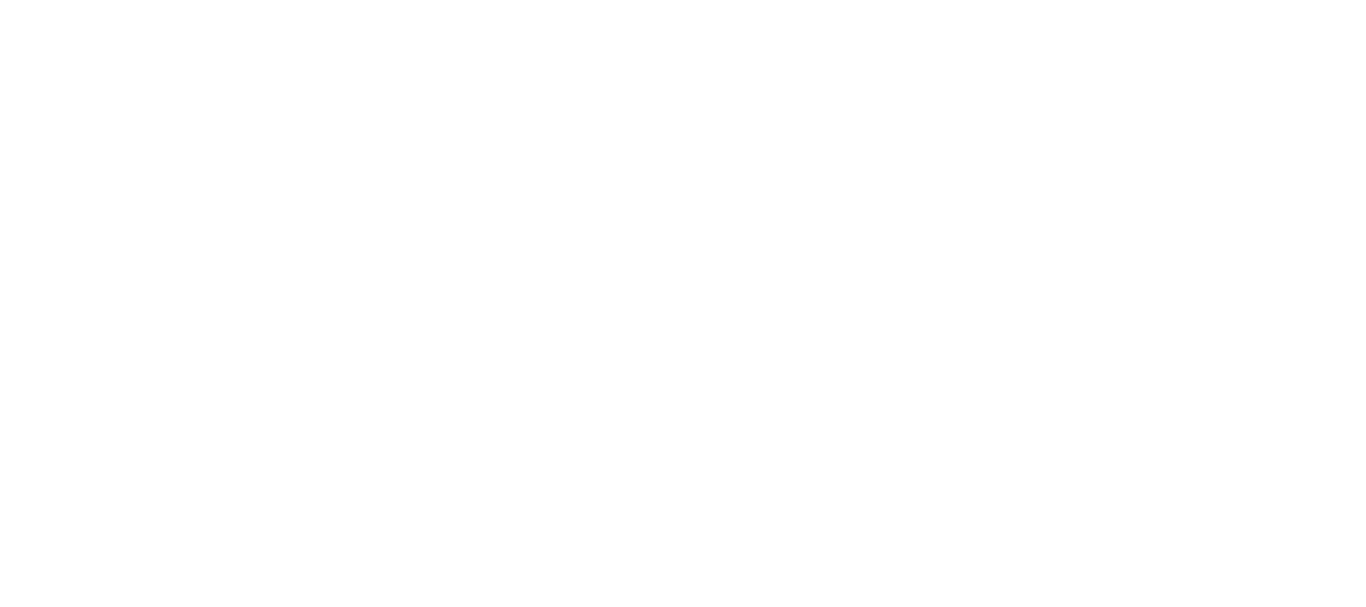 scroll, scrollTop: 0, scrollLeft: 0, axis: both 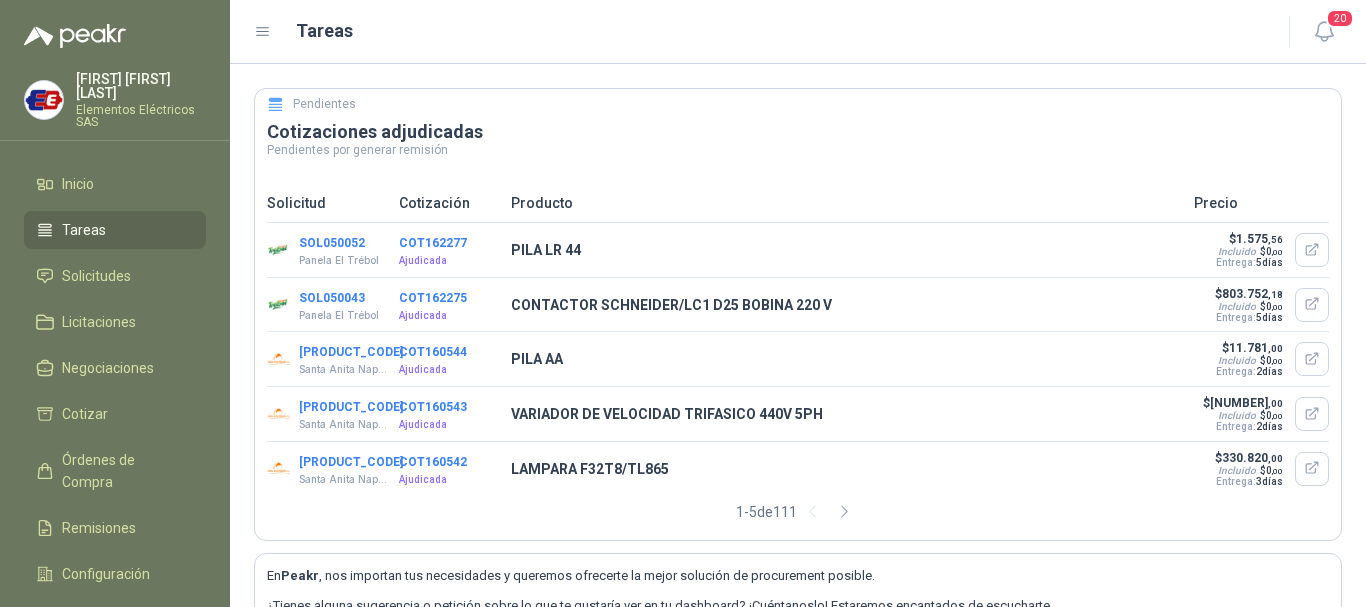 click on "Inicio   Tareas   Solicitudes   Licitaciones   Negociaciones   Cotizar   Órdenes de Compra   Remisiones   Configuración   Manuales y ayuda" at bounding box center (115, 406) 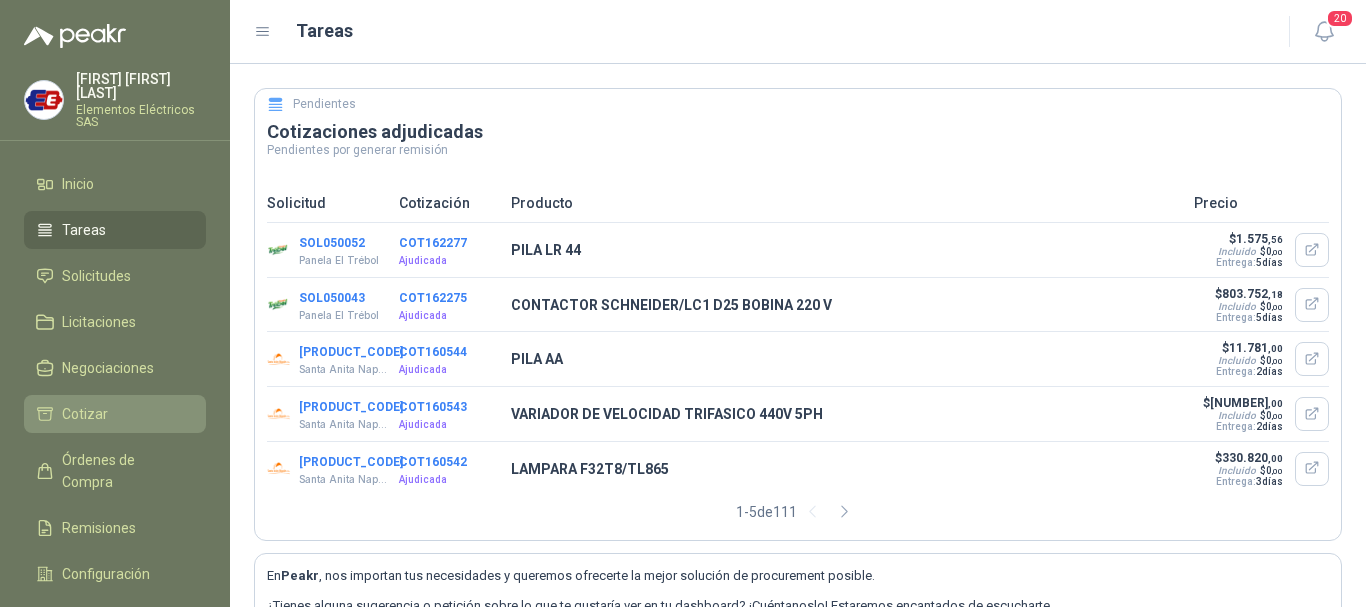 click on "Cotizar" at bounding box center (115, 414) 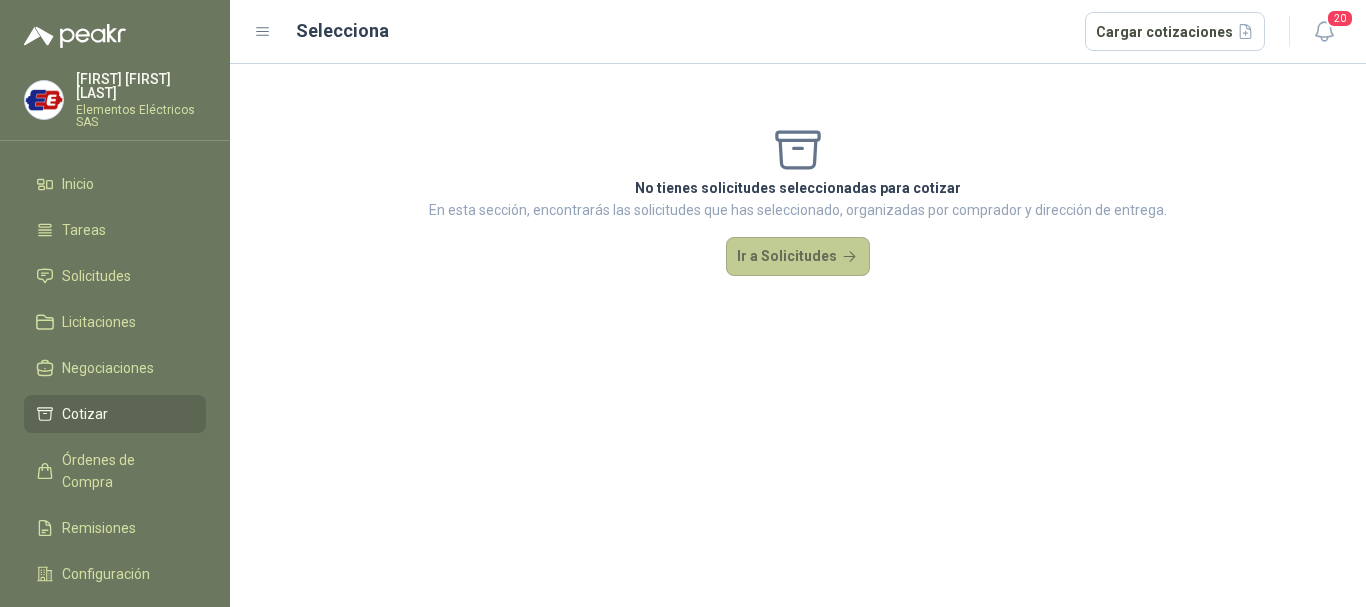 click on "Ir a Solicitudes" at bounding box center (798, 257) 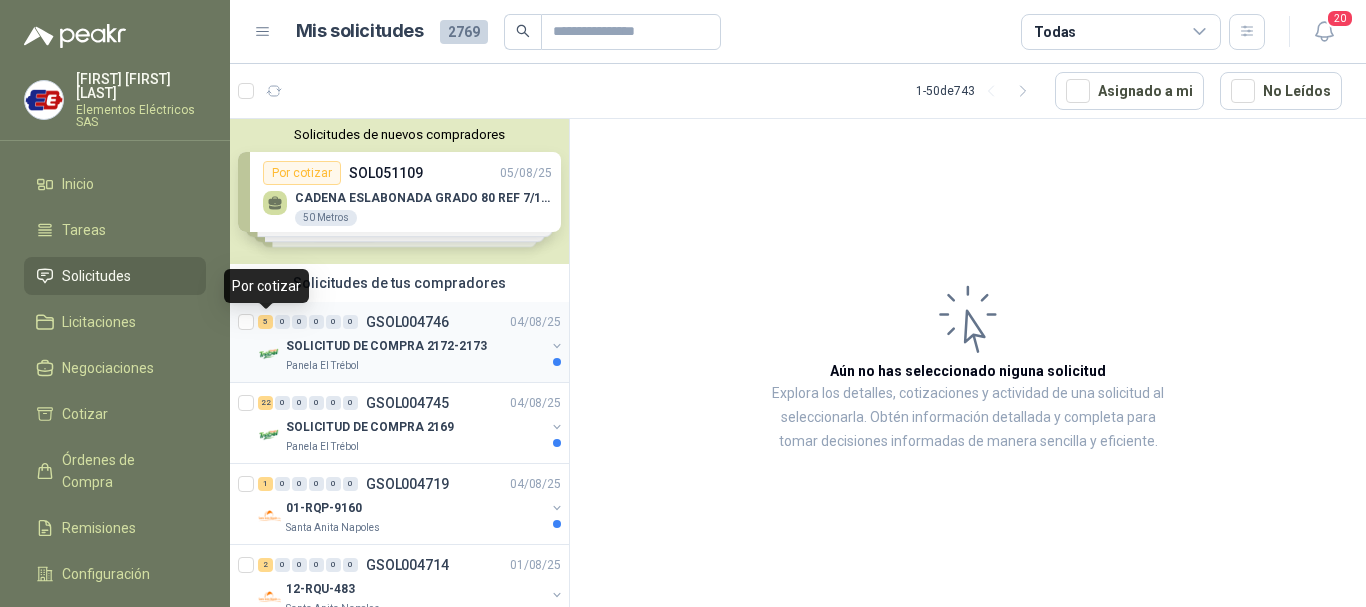 click on "5" at bounding box center [265, 322] 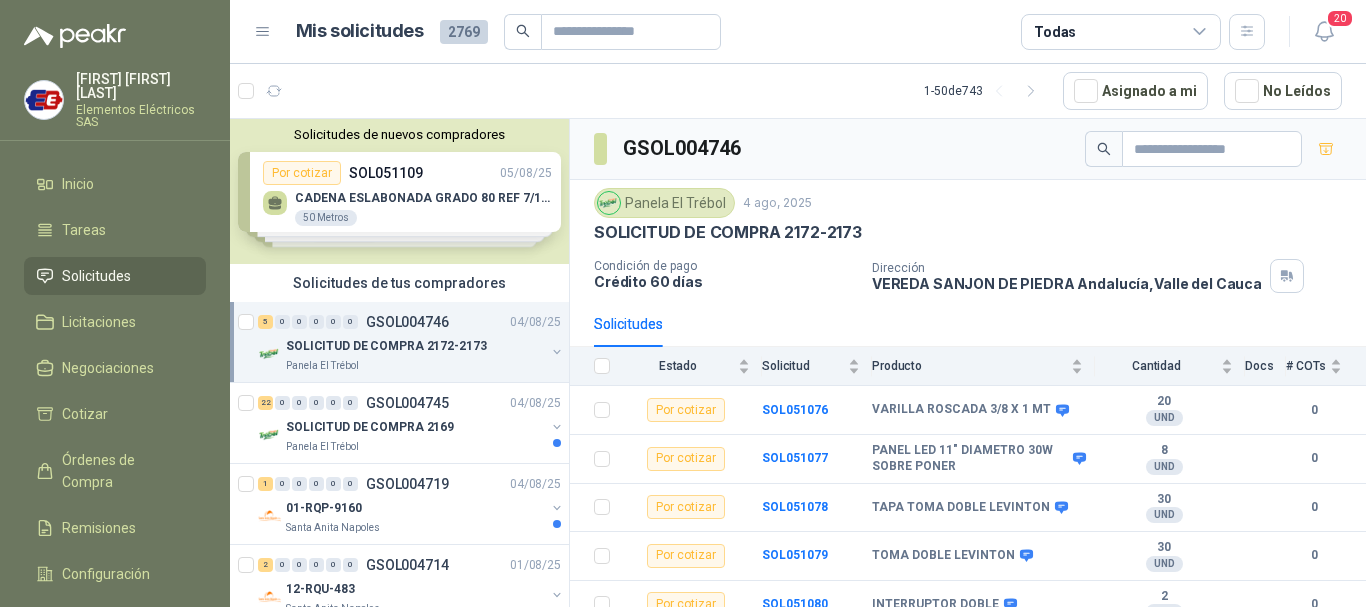 click on "Solicitudes de nuevos compradores Por cotizar [PRODUCT_CODE] 05/08/25   CADENA ESLABONADA GRADO 80 REF 7/16" 50   Metros Por cotizar [PRODUCT_CODE] 05/08/25   Impulsor S2000 electra alcance 65mk 1   Unidades Por cotizar [PRODUCT_CODE] 05/08/25   Impulsor E7000 electra alcance 200km 1   Unidades Por cotizar [PRODUCT_CODE] 04/08/25   PILA DOBLE AA (PAQUETE DE 2 PILAS)  150   Paquetes ¿Quieres recibir  cientos de solicitudes de compra  como estas todos los días? Agenda una reunión" at bounding box center [399, 191] 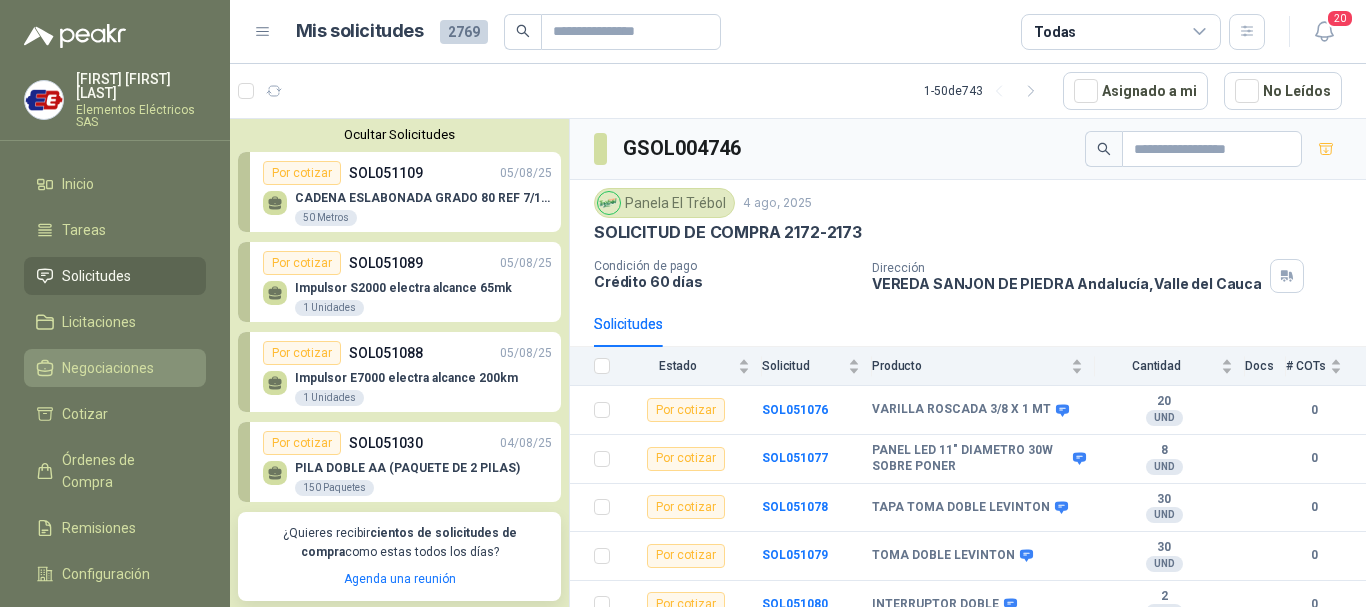 click on "Negociaciones" at bounding box center (115, 368) 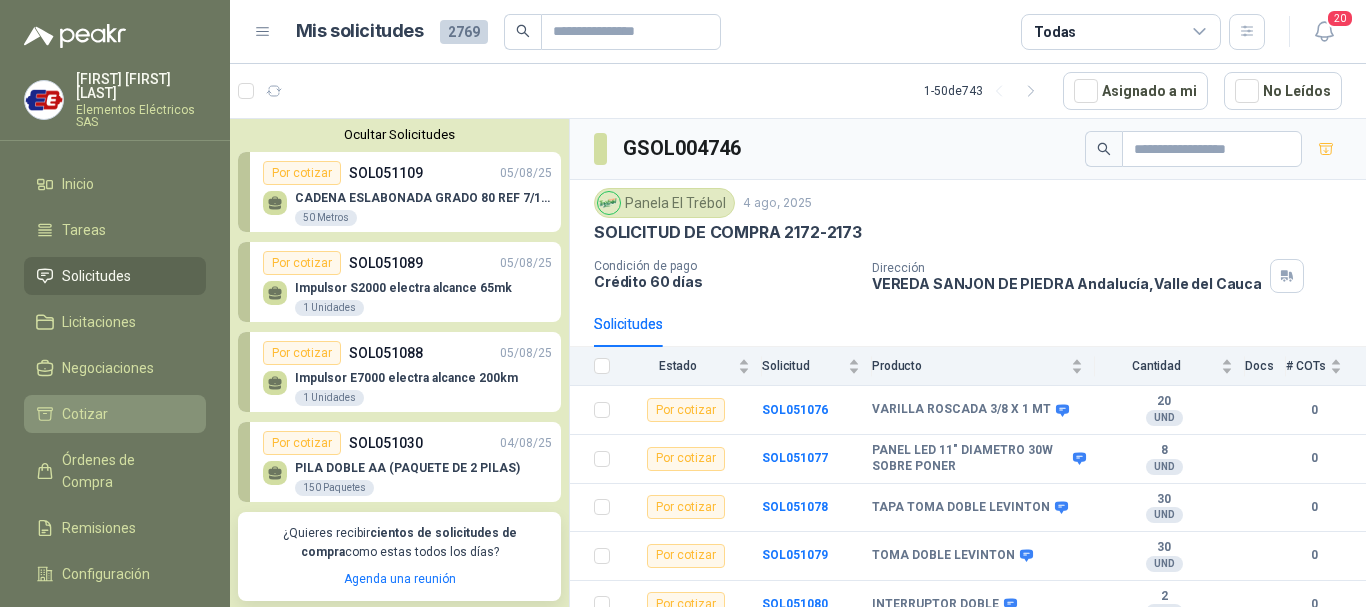 click on "Cotizar" at bounding box center [115, 414] 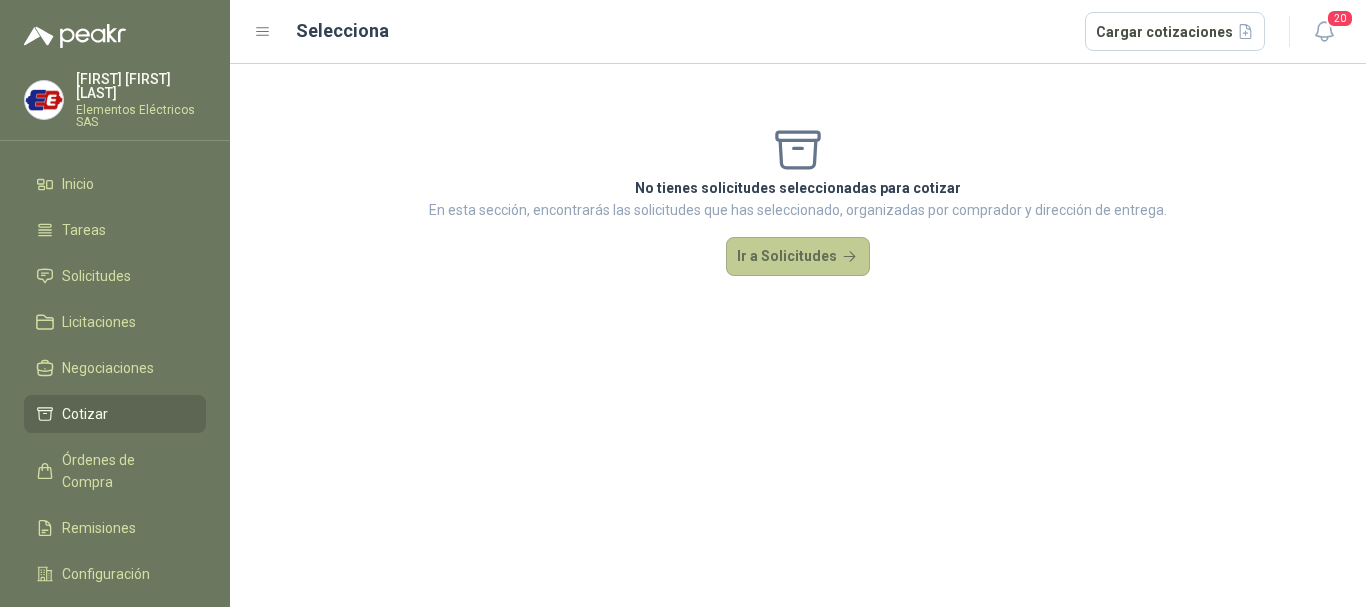 click on "Ir a Solicitudes" at bounding box center (798, 257) 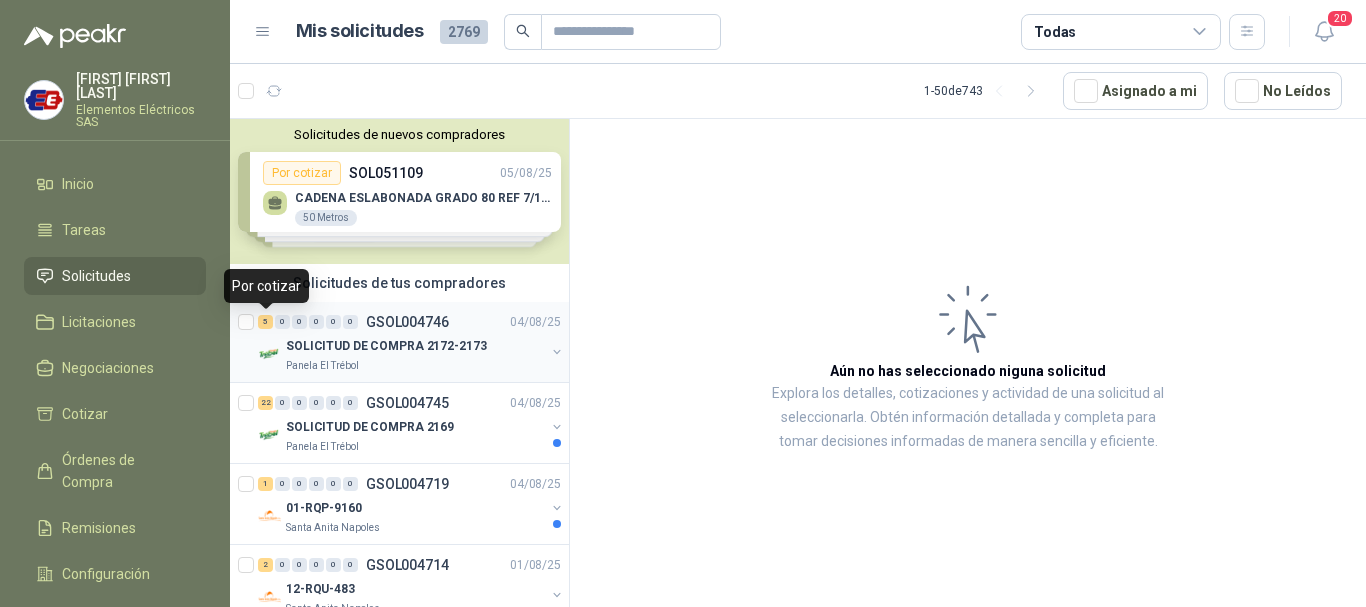 click on "5" at bounding box center (265, 322) 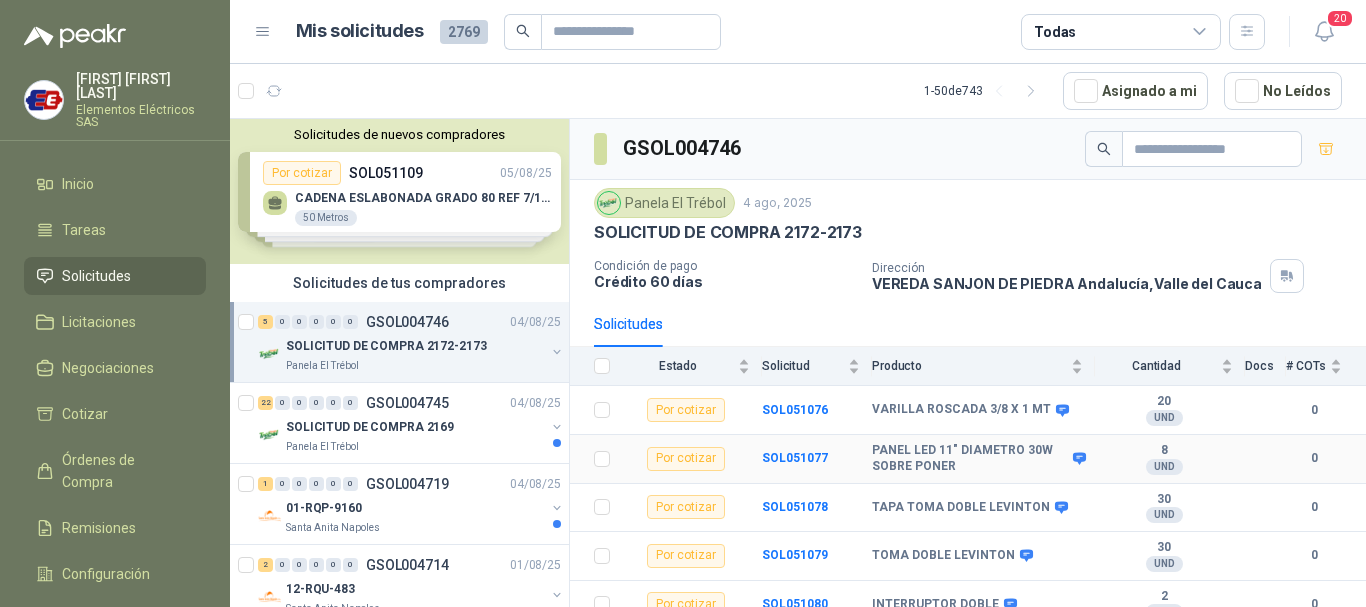 scroll, scrollTop: 15, scrollLeft: 0, axis: vertical 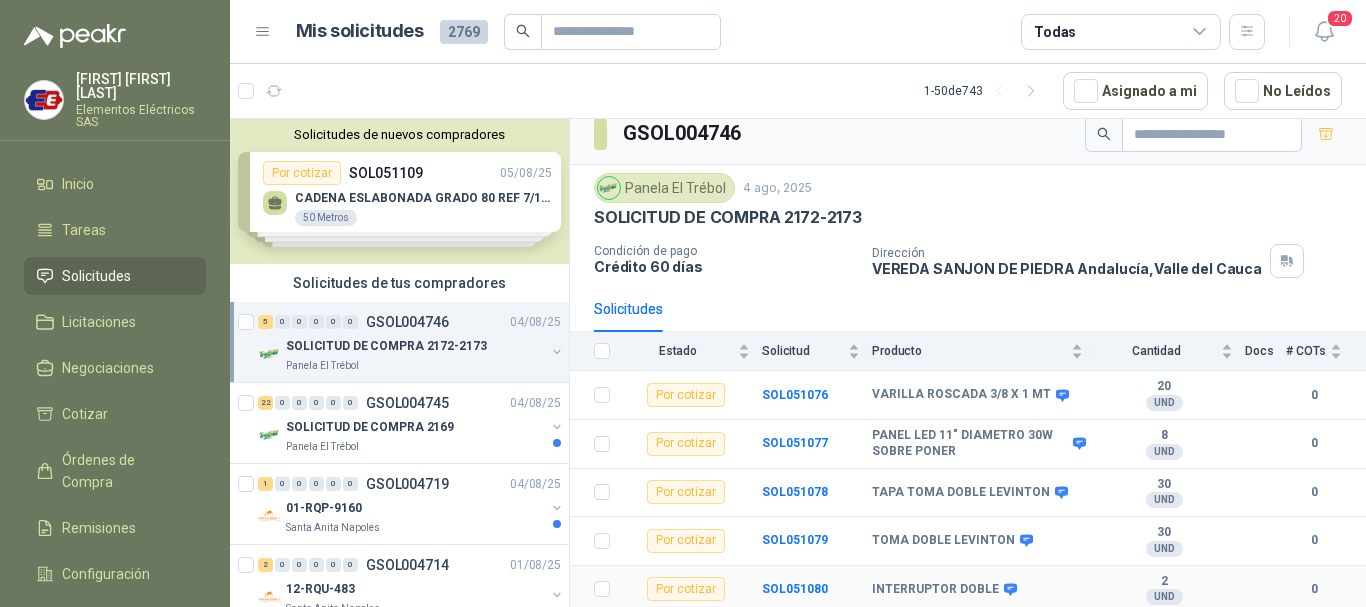 click on "Por cotizar" at bounding box center (686, 589) 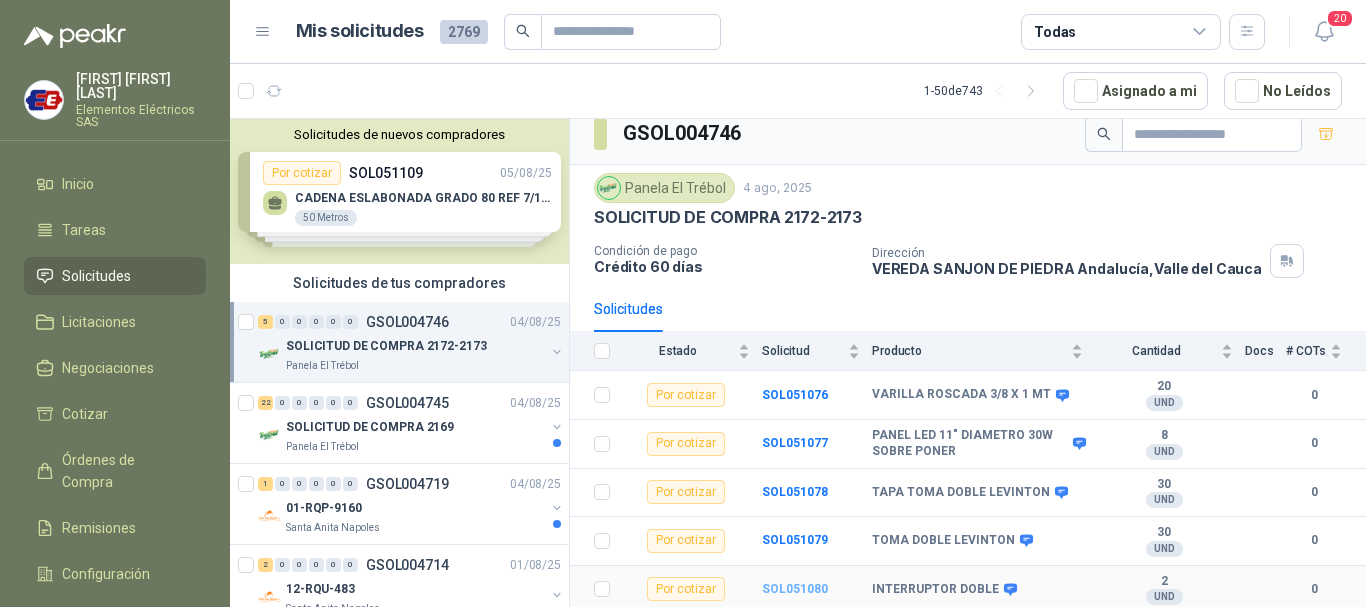click on "SOL051080" at bounding box center (795, 589) 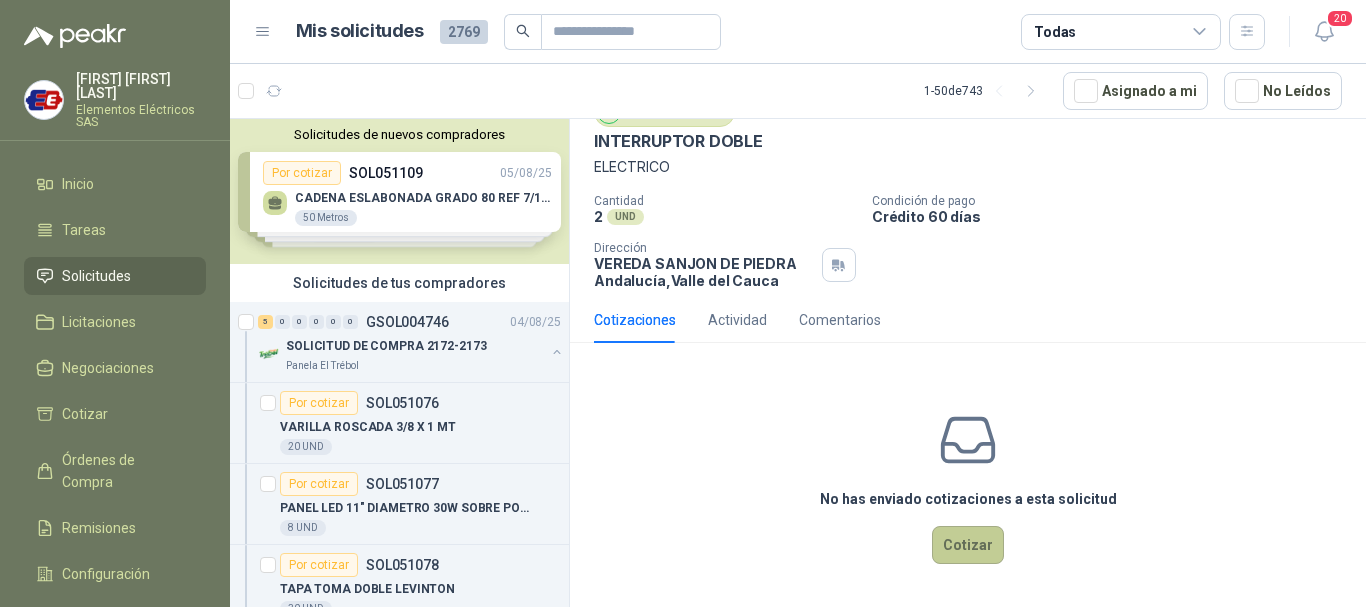 click on "Cotizar" at bounding box center (968, 545) 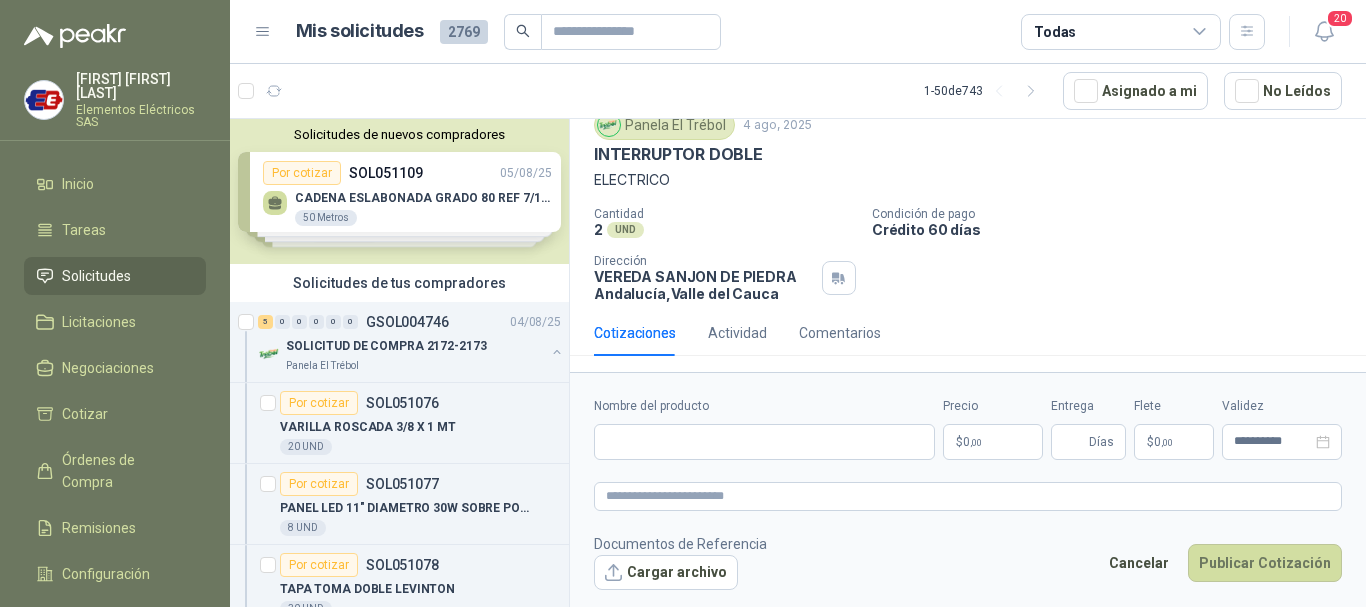 type 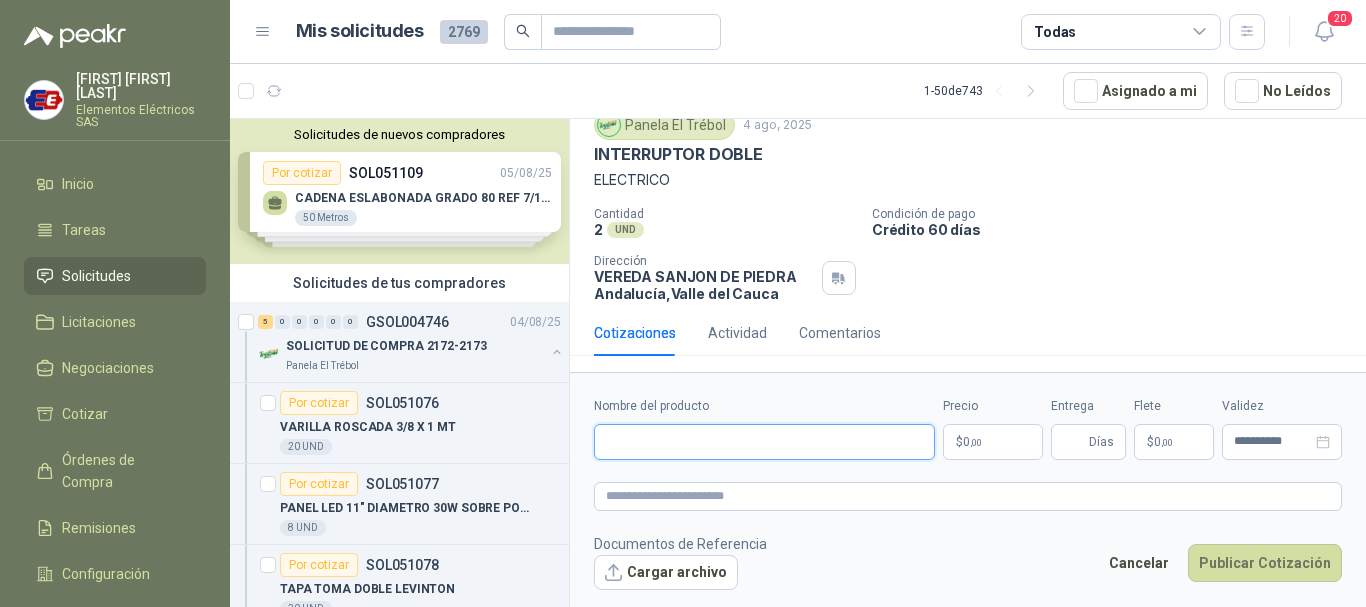 click on "Nombre del producto" at bounding box center [764, 442] 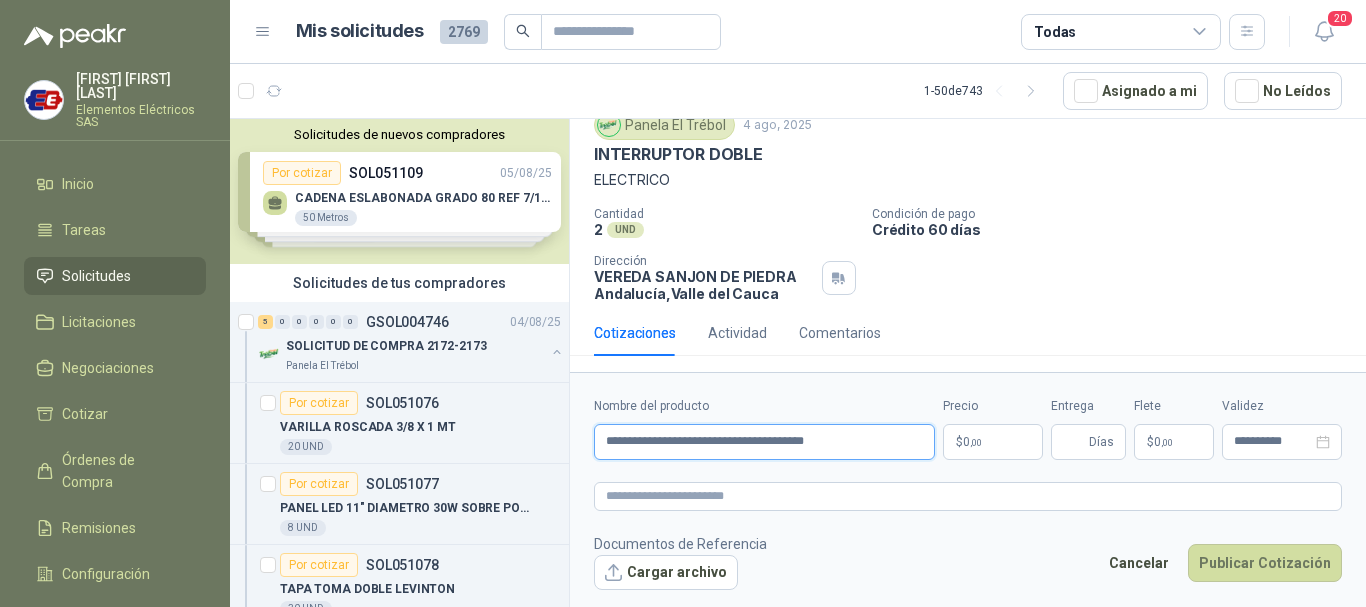 type on "**********" 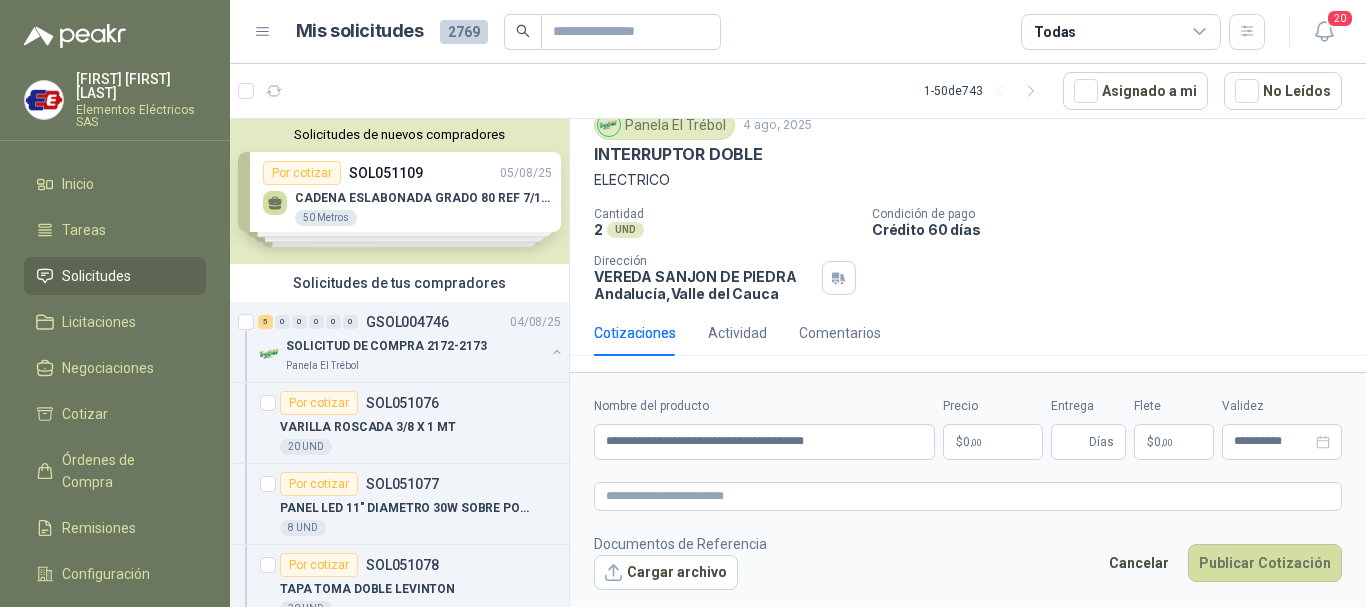 click on "**********" at bounding box center [968, 493] 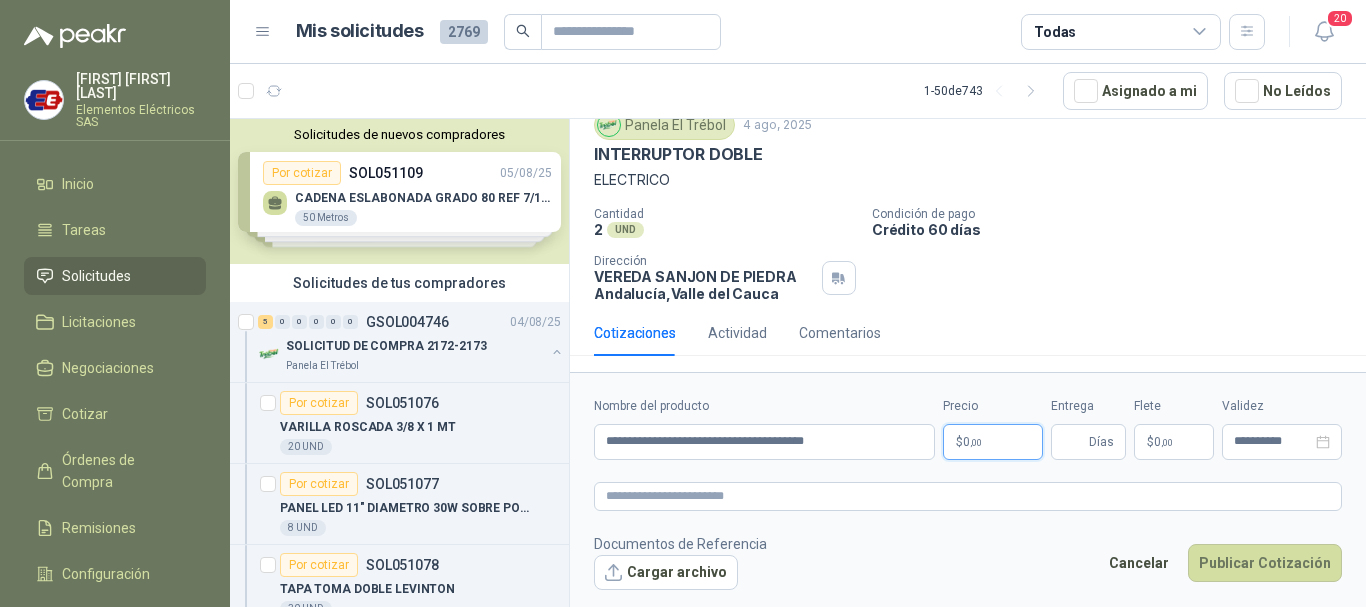 click on ",00" at bounding box center (976, 442) 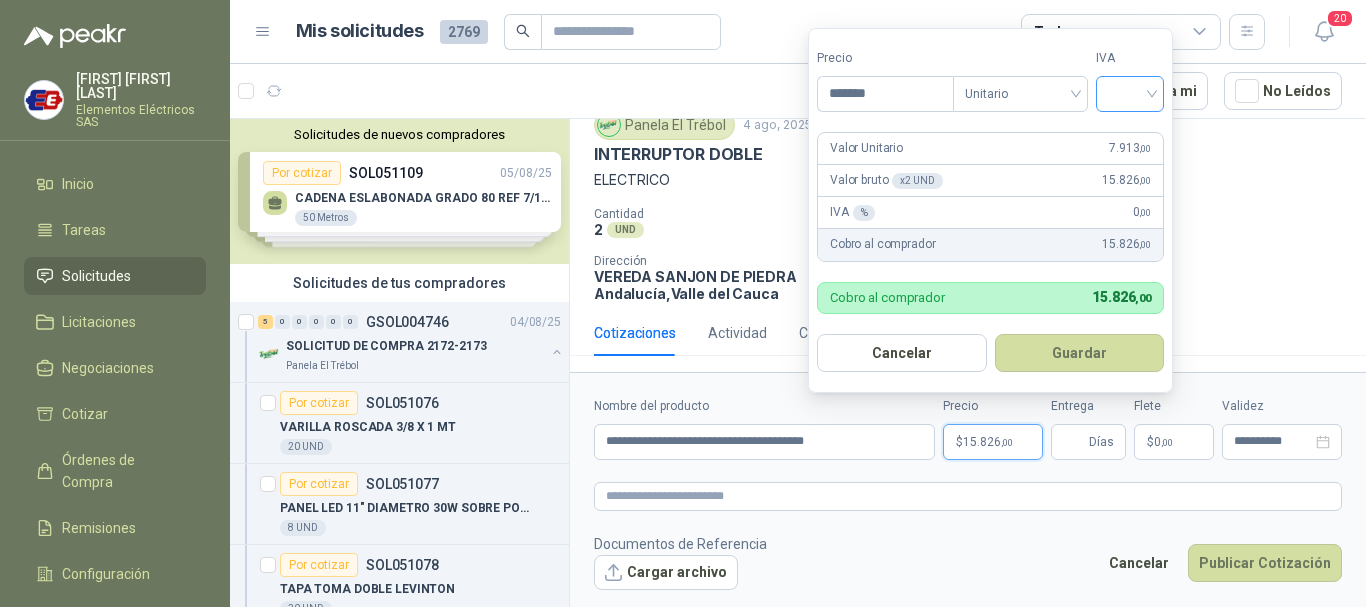 type on "*******" 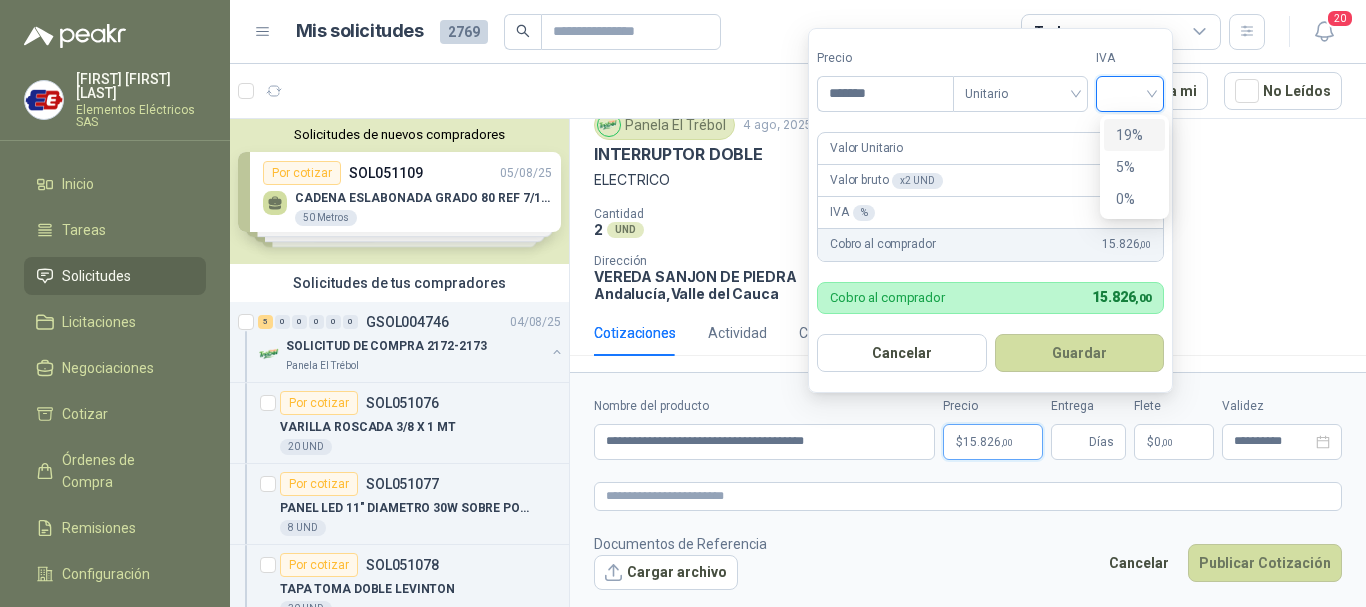 drag, startPoint x: 1120, startPoint y: 132, endPoint x: 915, endPoint y: 263, distance: 243.28172 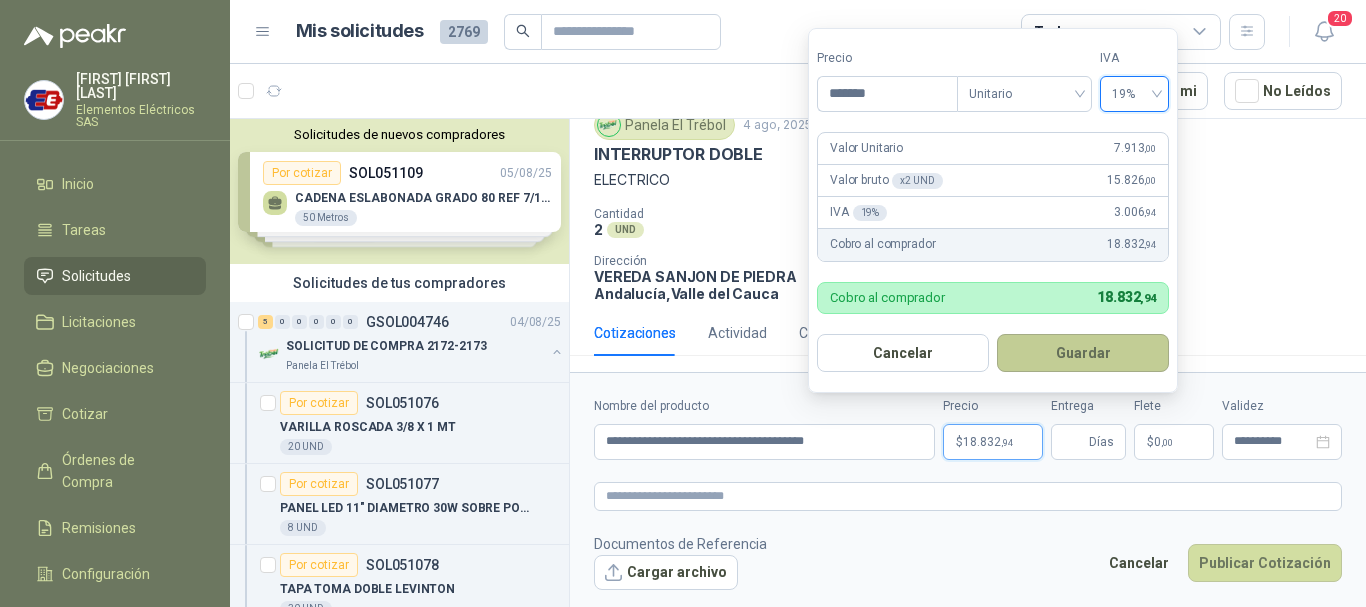 click on "Guardar" at bounding box center (1083, 353) 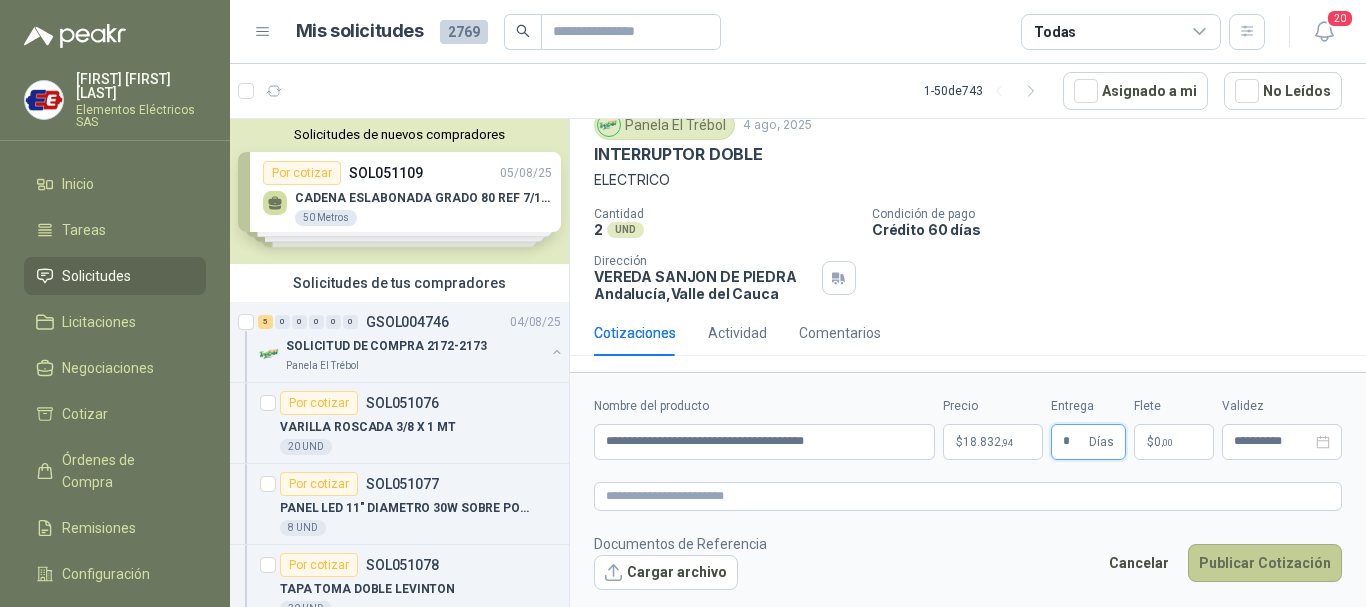 type on "*" 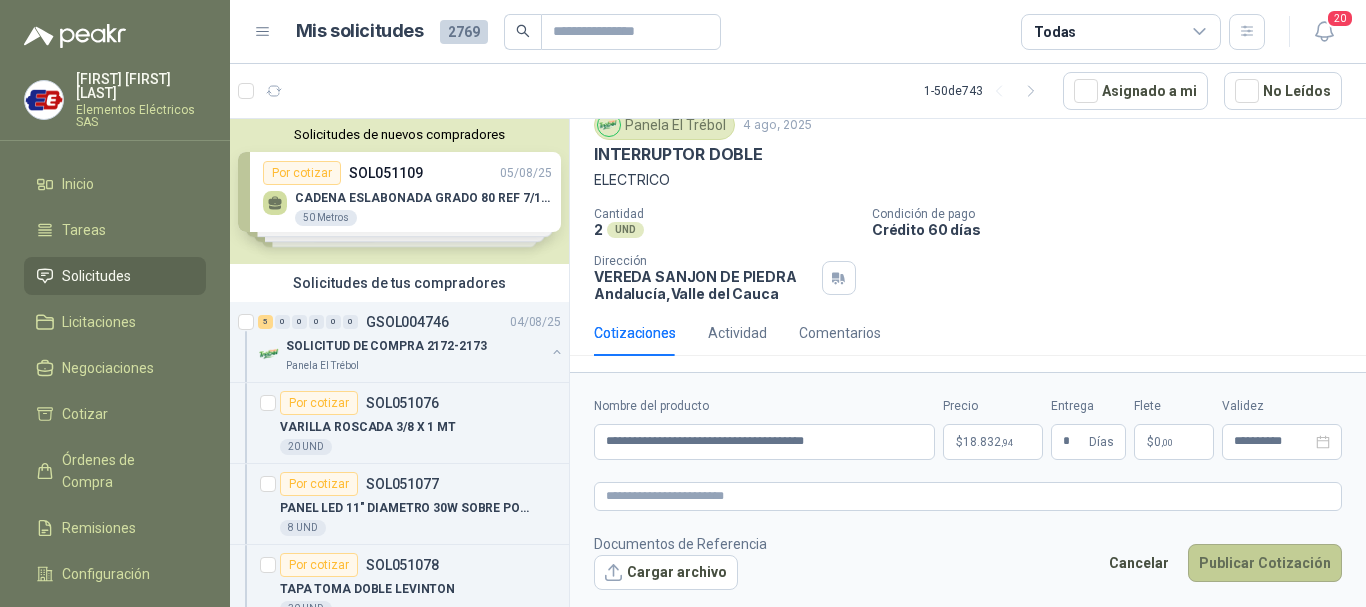 click on "Publicar Cotización" at bounding box center [1265, 563] 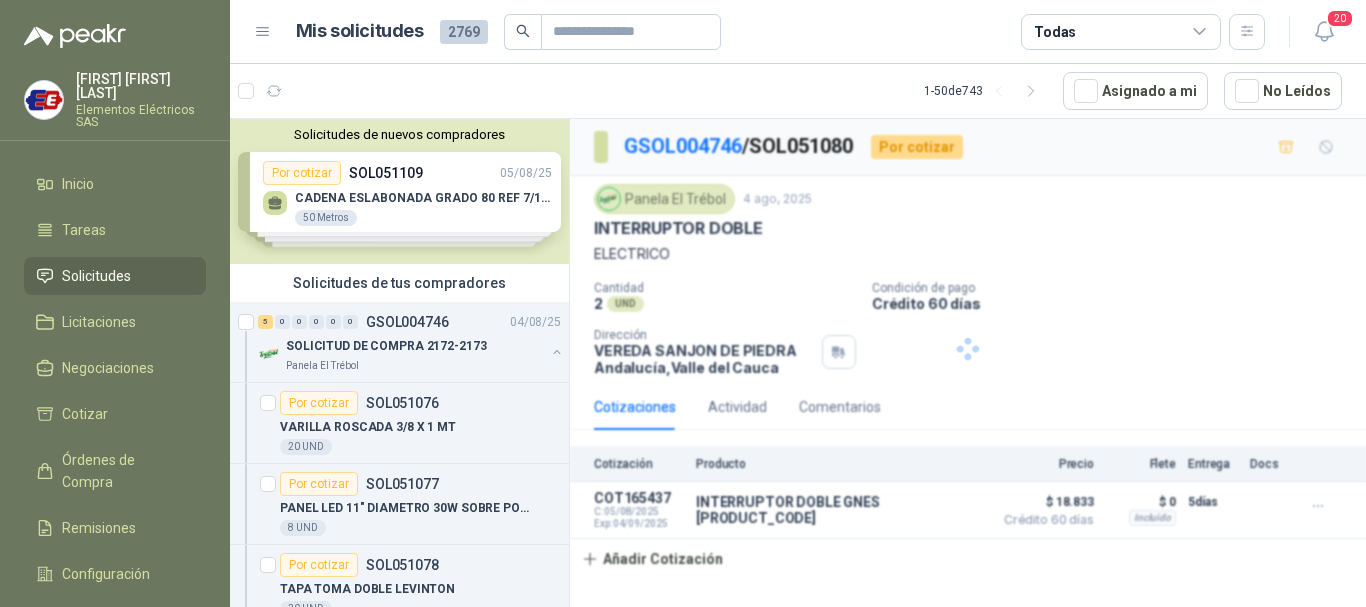 scroll, scrollTop: 0, scrollLeft: 0, axis: both 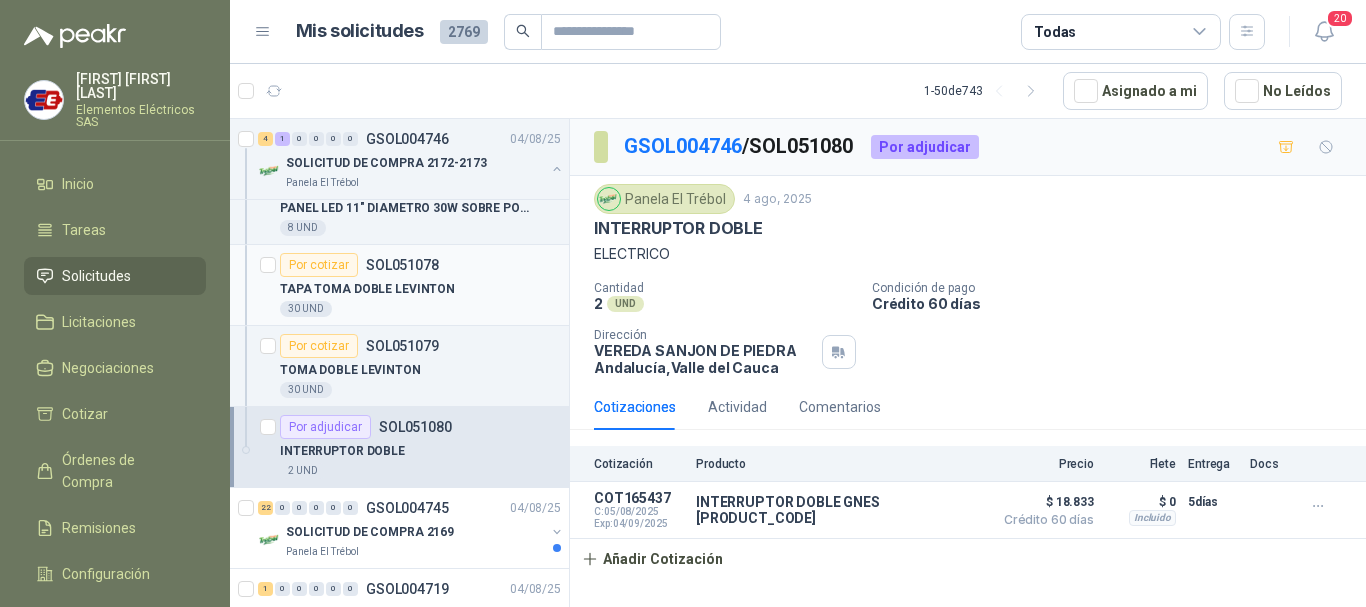click on "Por cotizar" at bounding box center (319, 265) 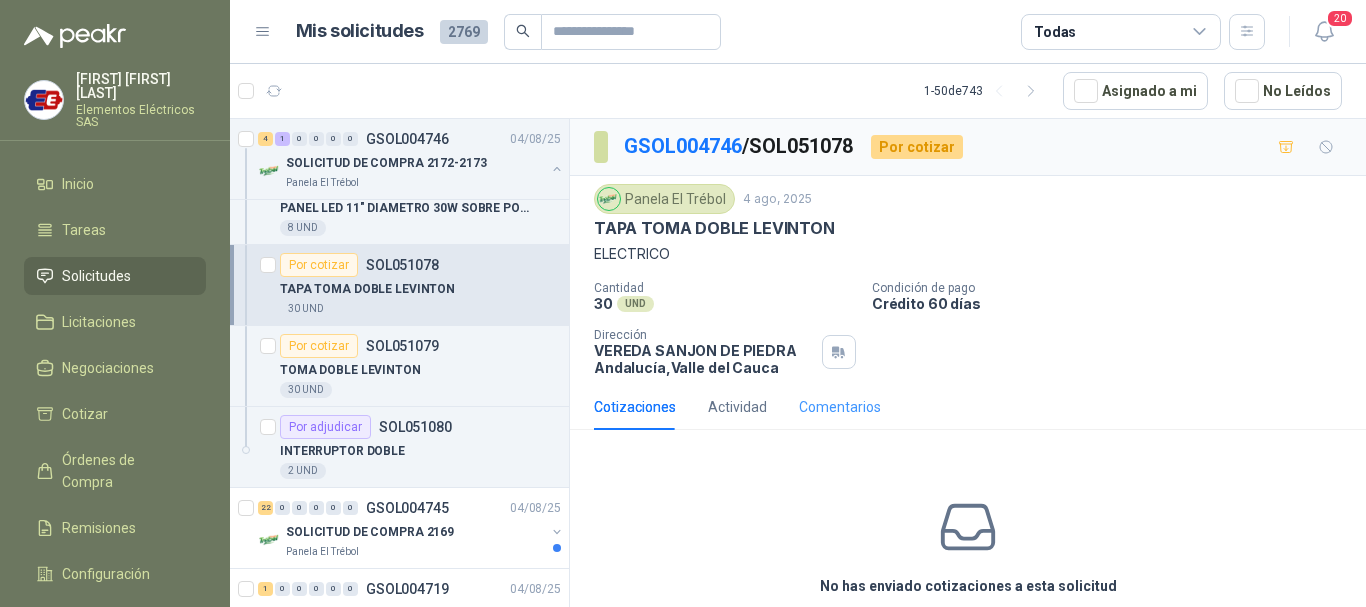 scroll, scrollTop: 88, scrollLeft: 0, axis: vertical 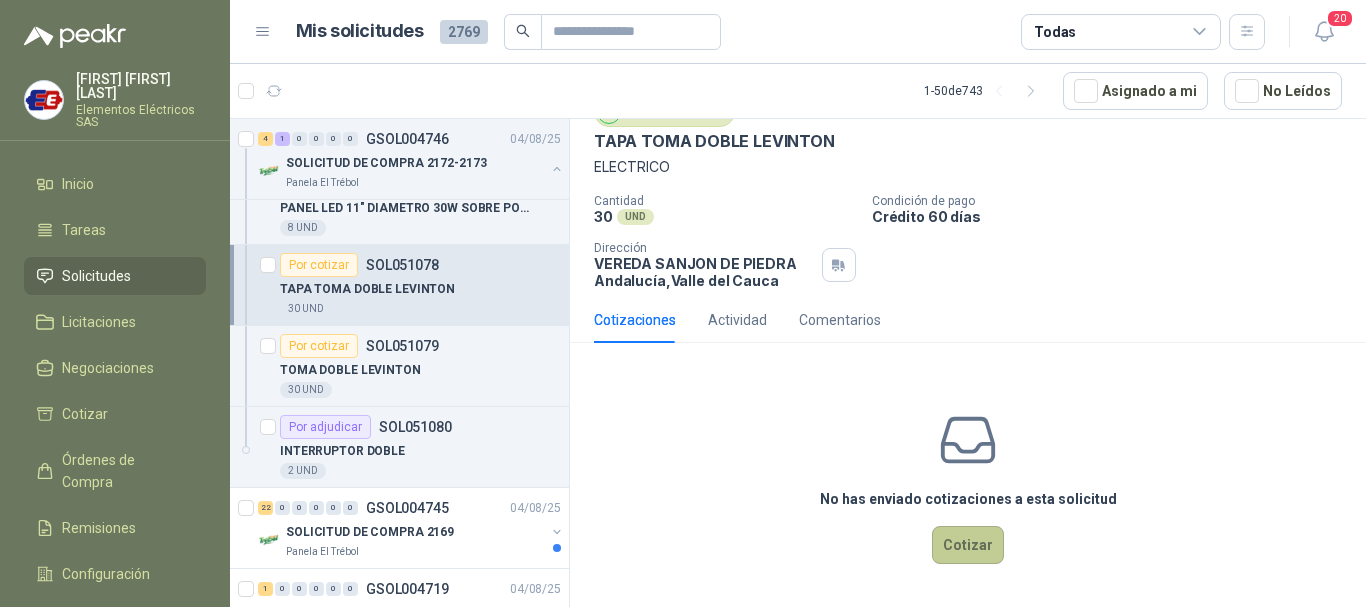click on "Cotizar" at bounding box center [968, 545] 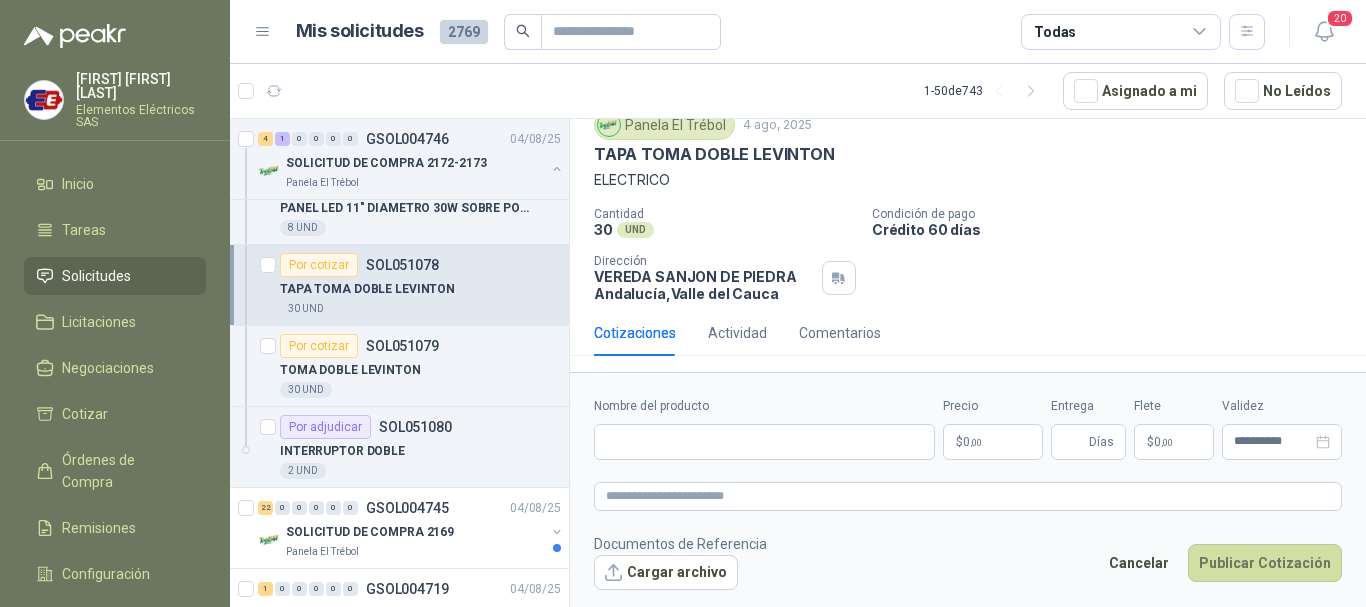 type 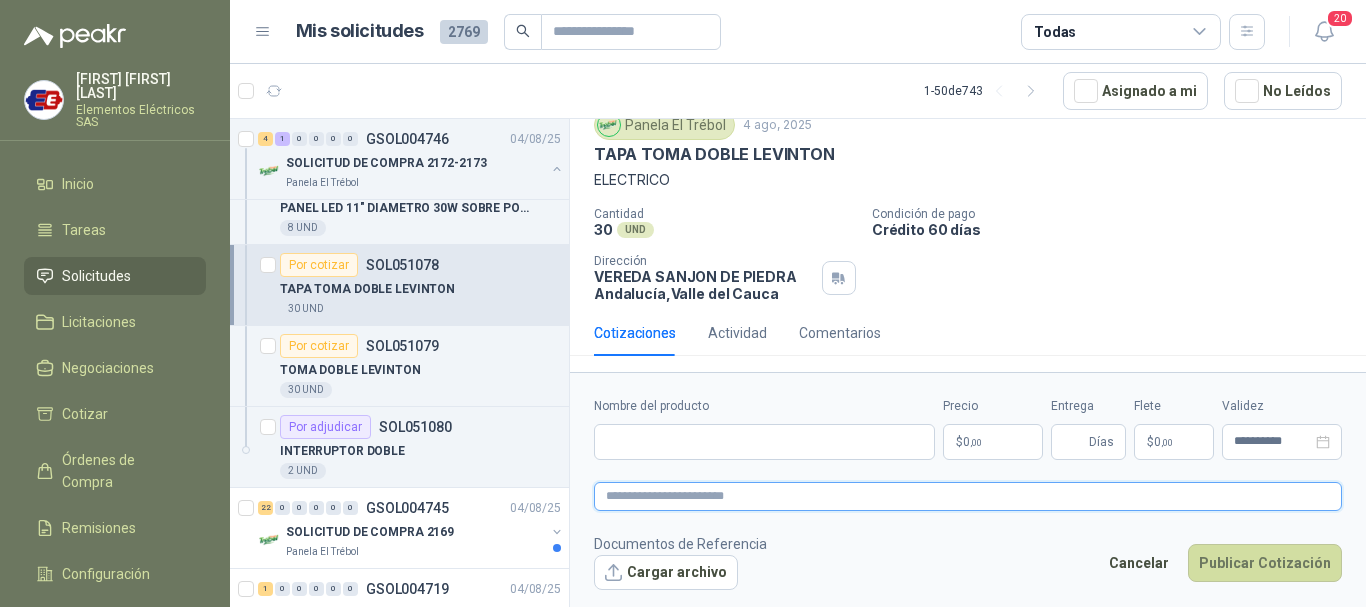 click at bounding box center (968, 496) 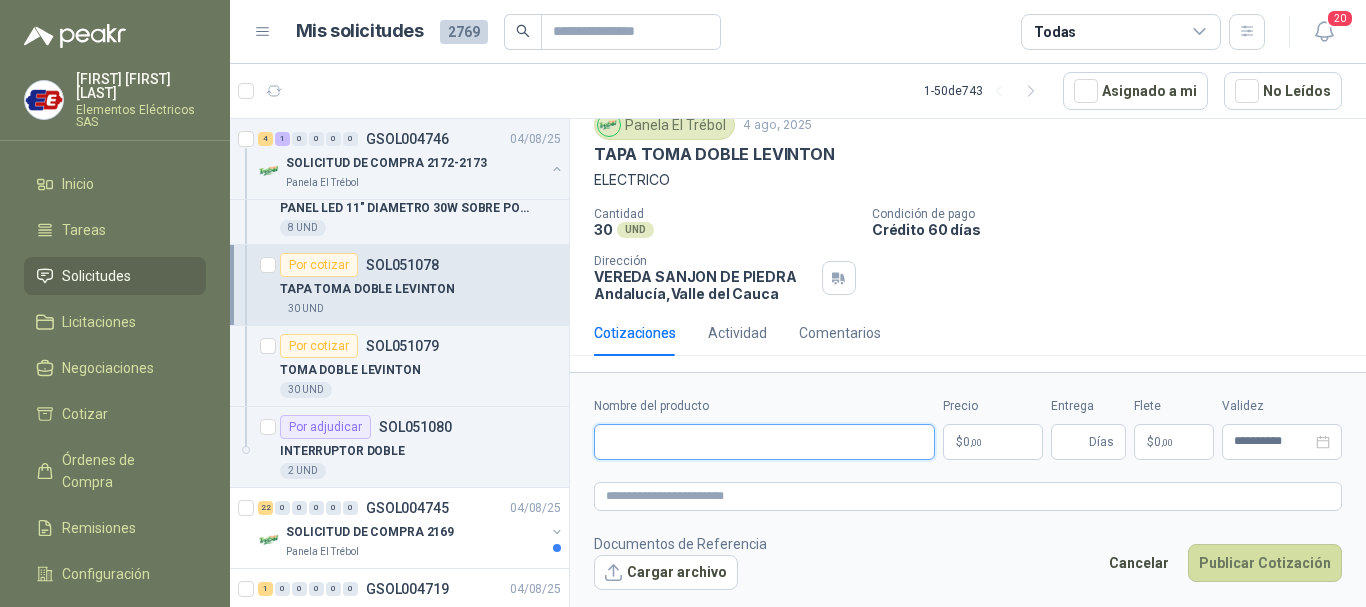 click on "Nombre del producto" at bounding box center (764, 442) 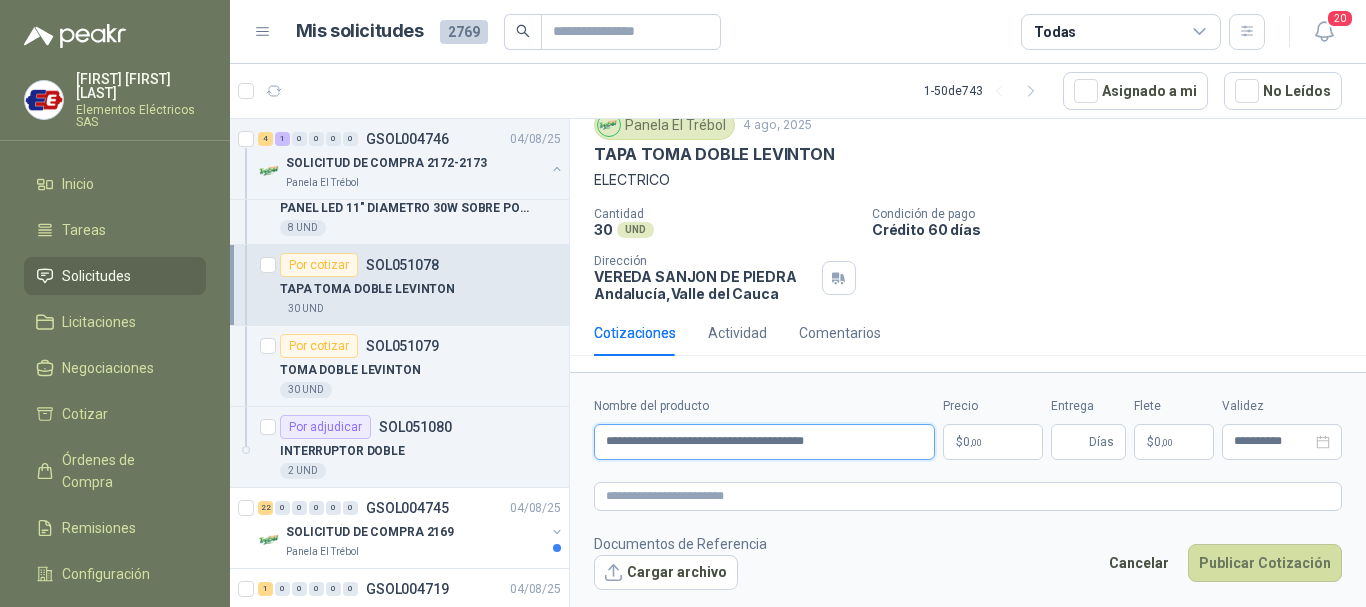 type on "**********" 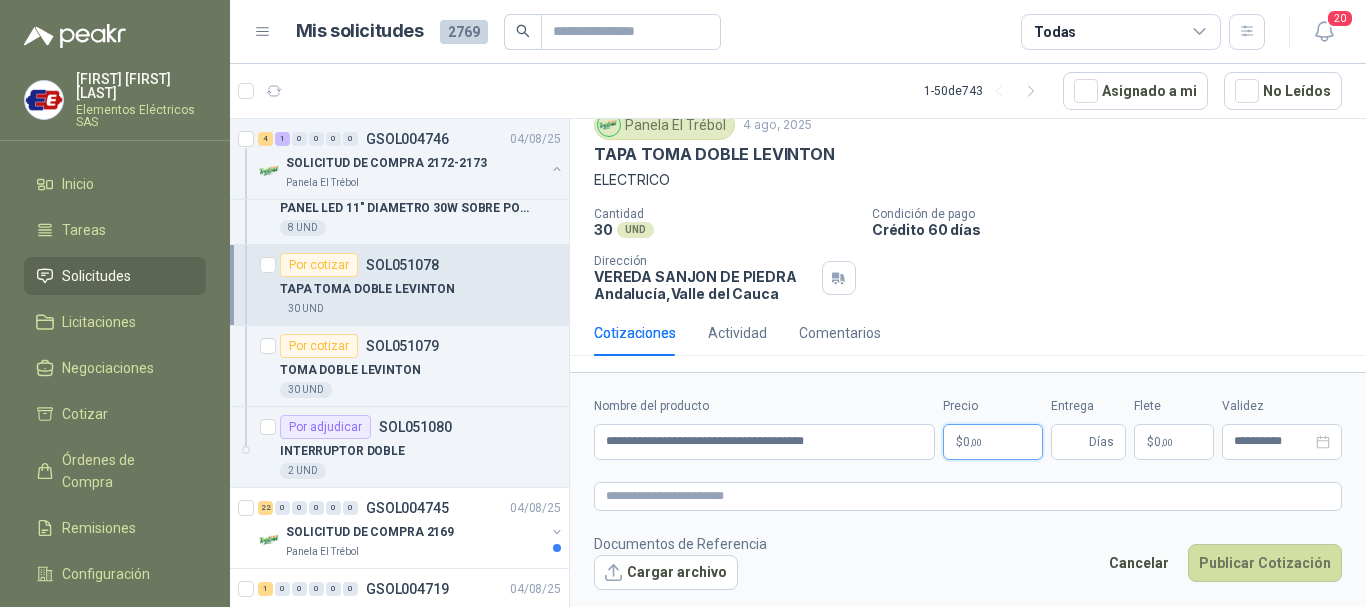 click on "$  0 ,00" at bounding box center (993, 442) 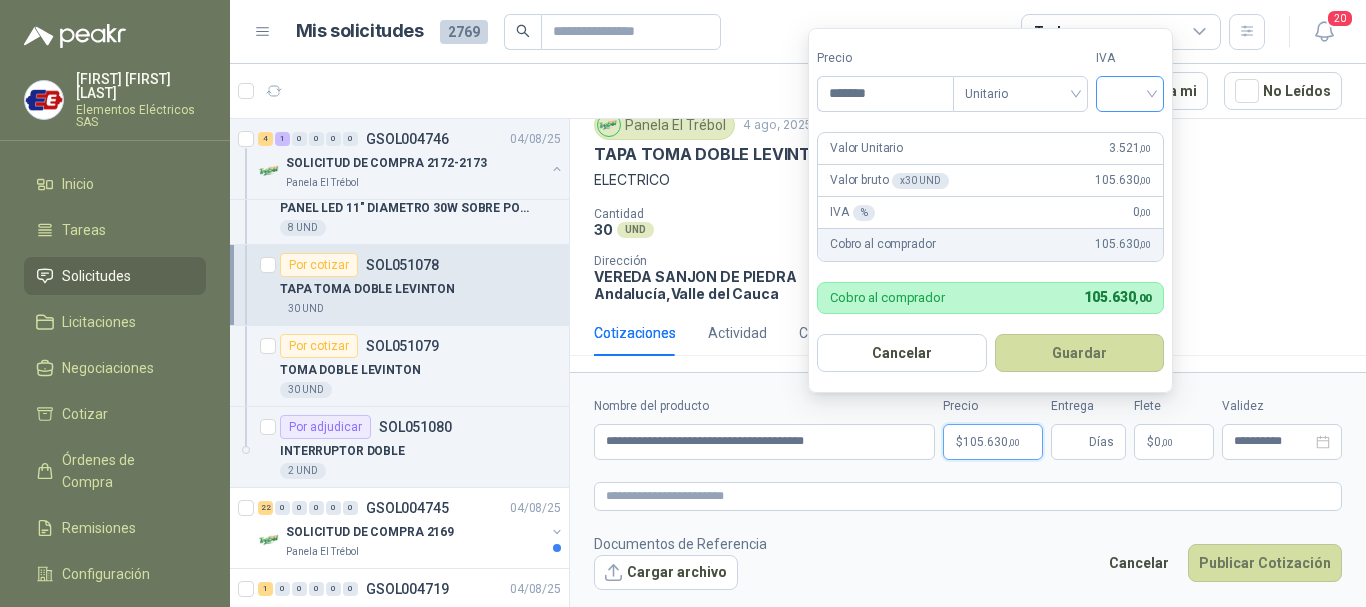 type on "*******" 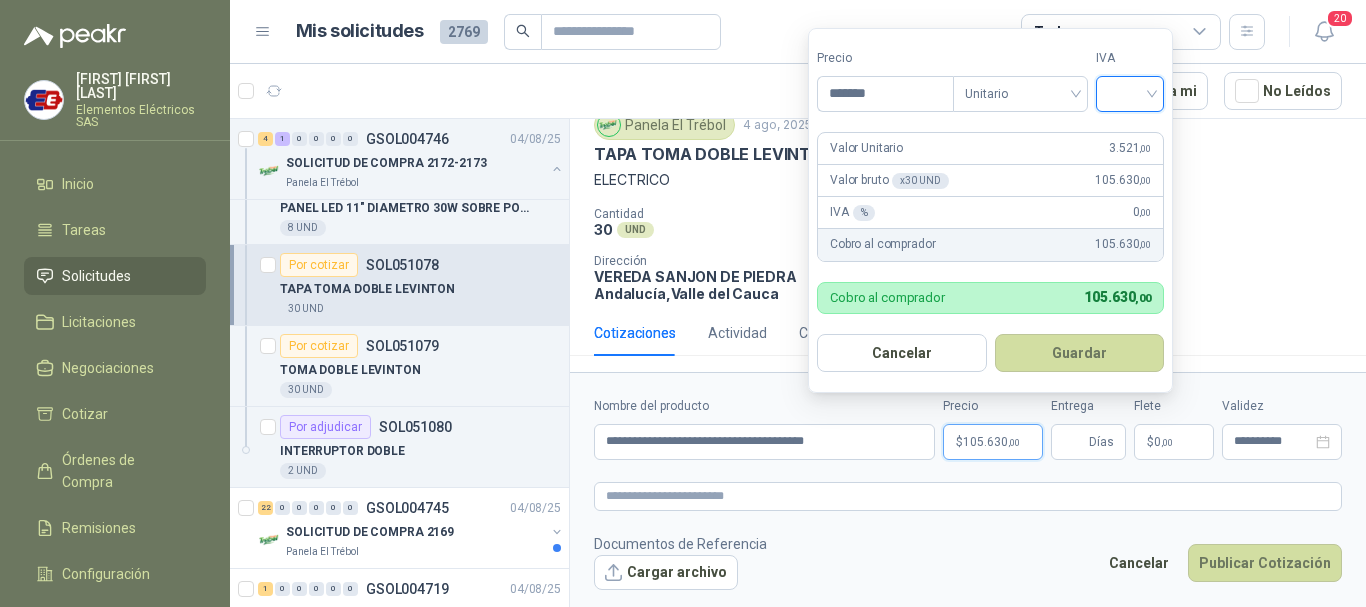 click at bounding box center [1130, 92] 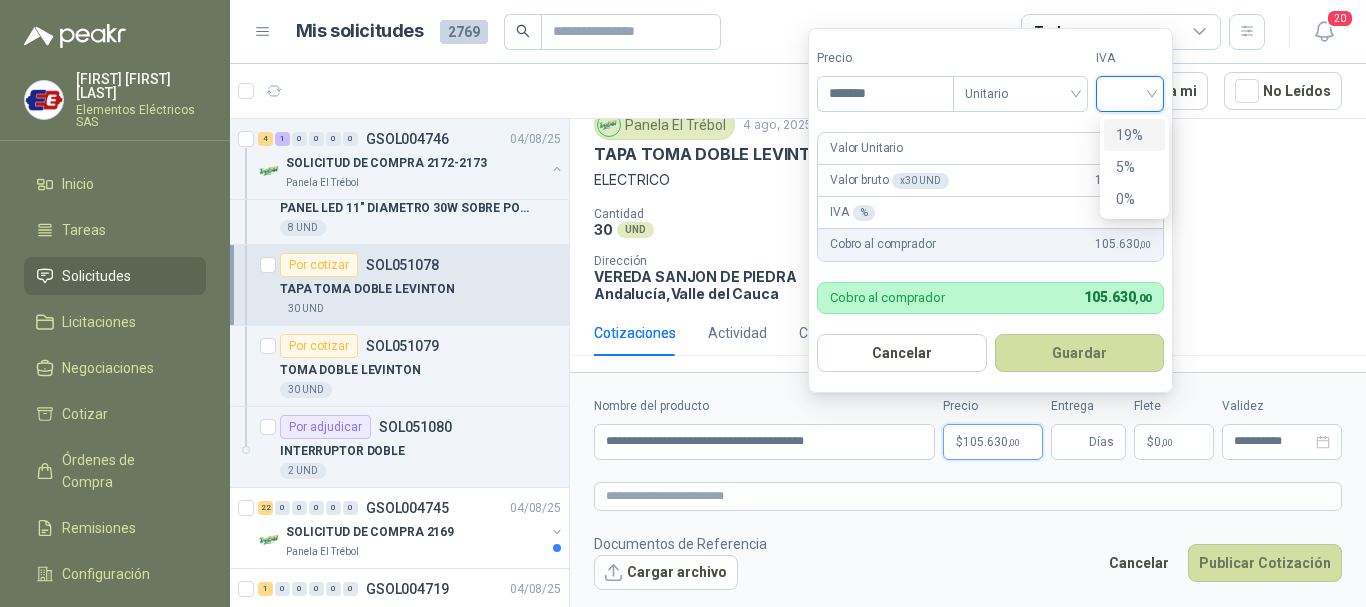 click on "19%" at bounding box center [1134, 135] 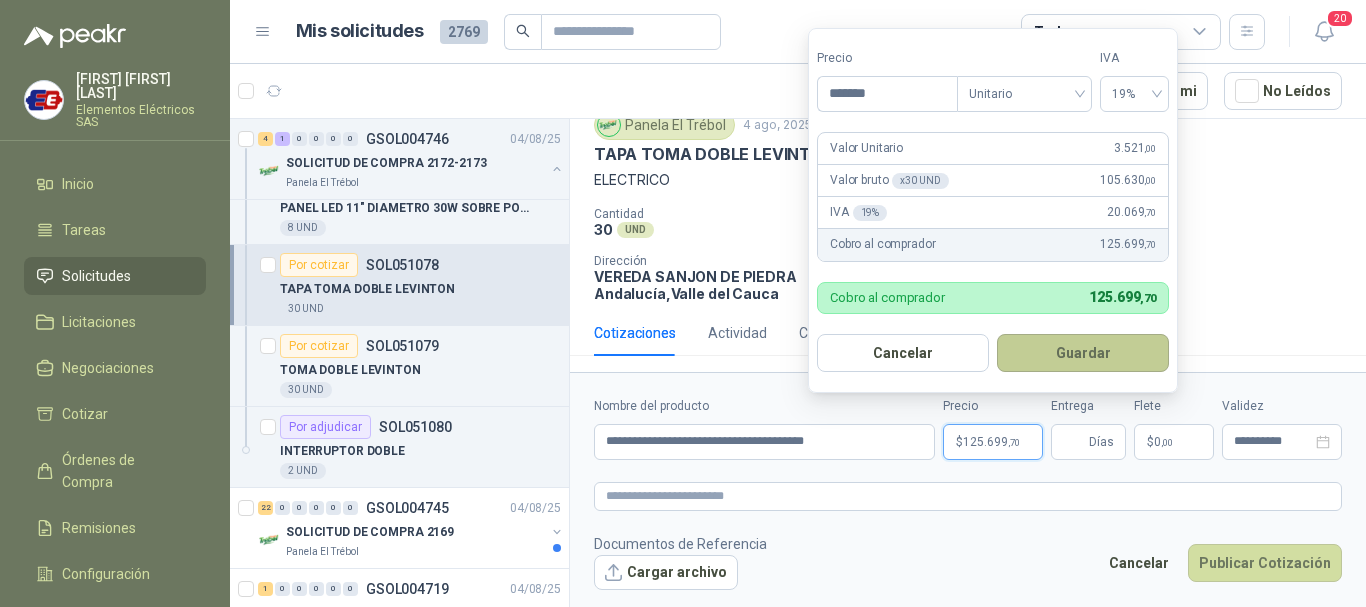 click on "Guardar" at bounding box center (1083, 353) 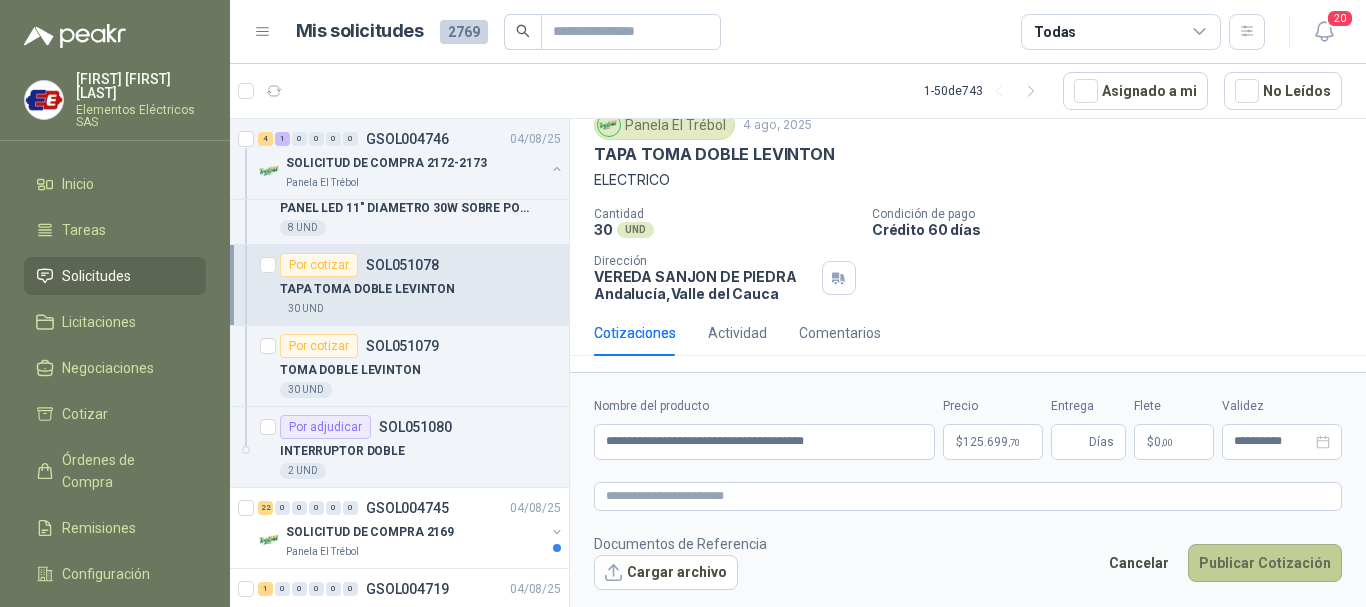 click on "Publicar Cotización" at bounding box center [1265, 563] 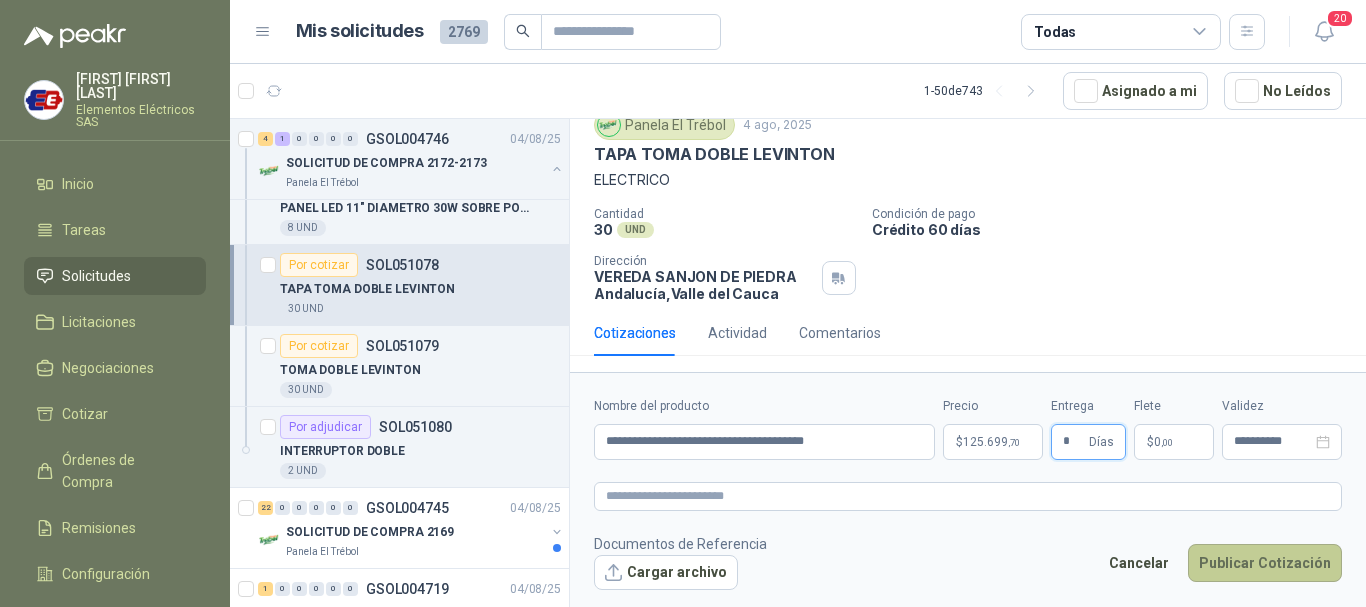 type on "*" 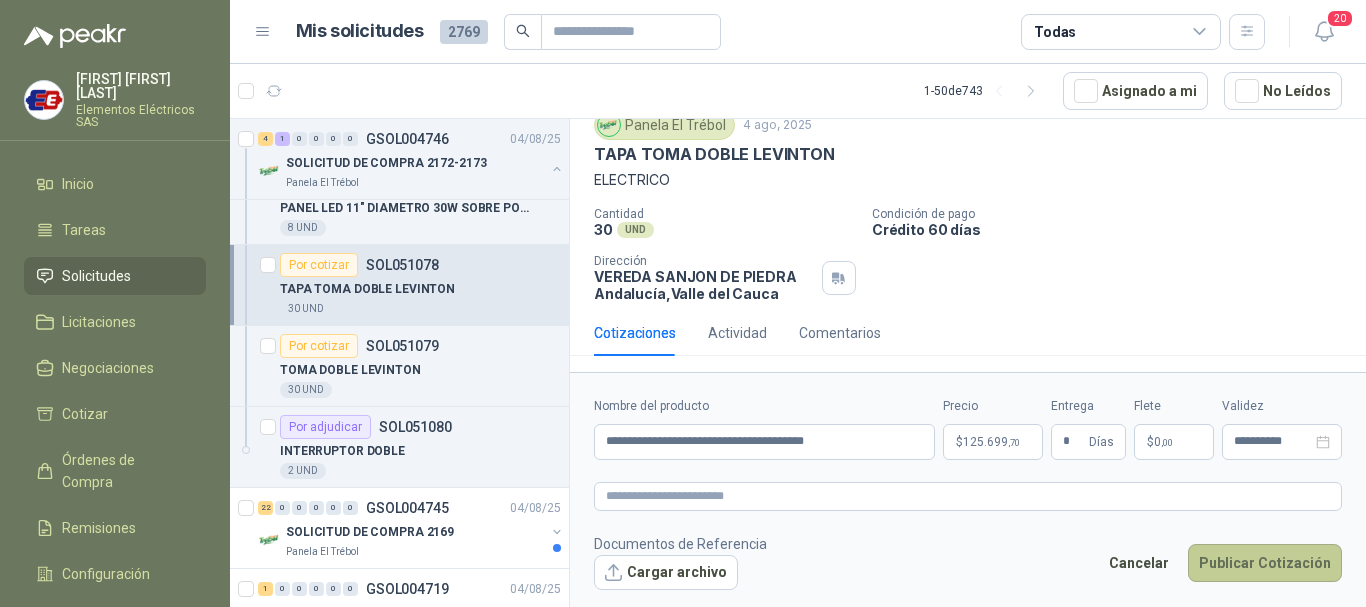 click on "Publicar Cotización" at bounding box center (1265, 563) 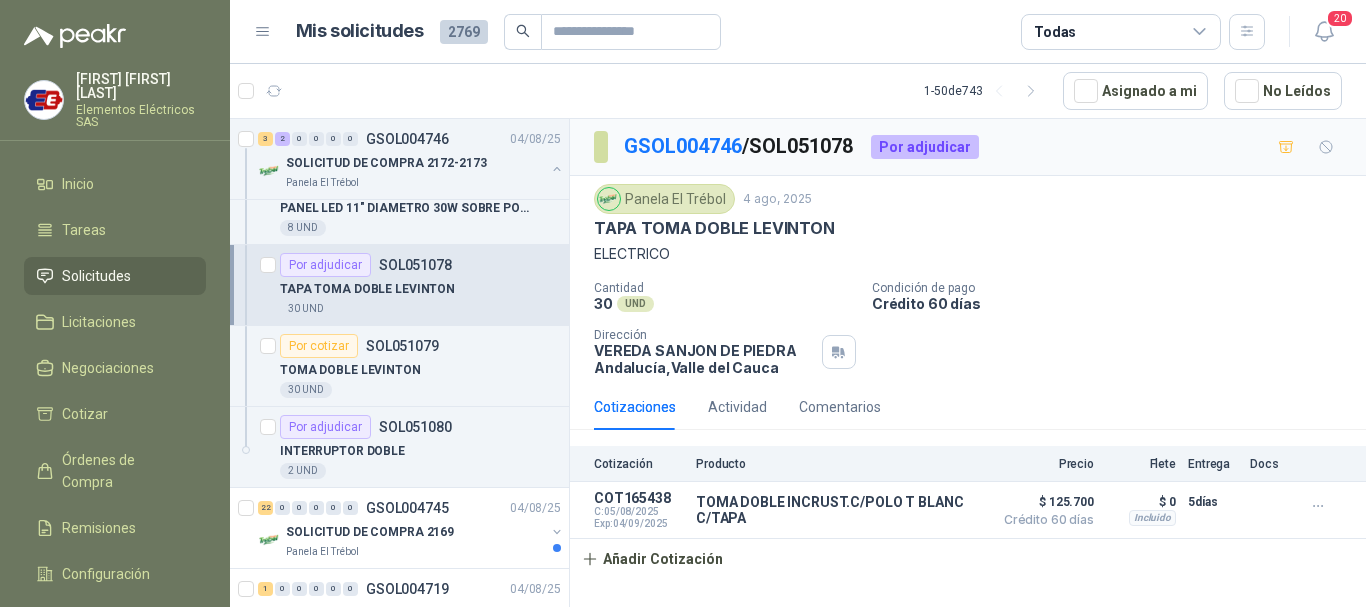 scroll, scrollTop: 0, scrollLeft: 0, axis: both 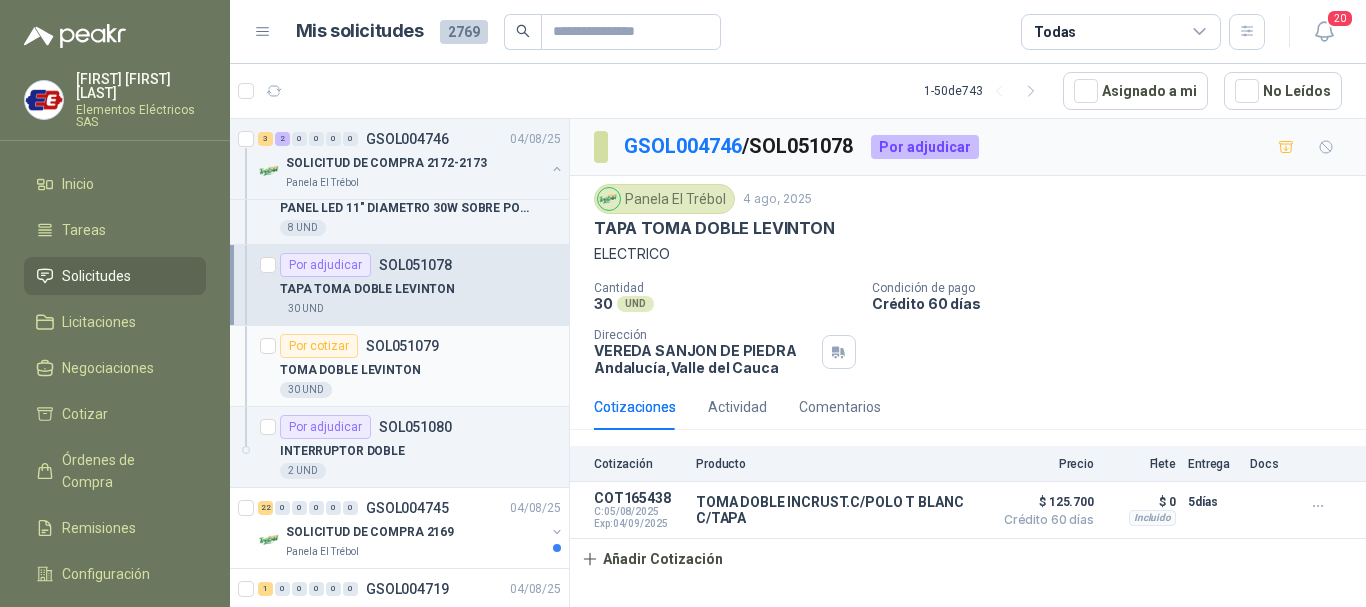 click on "Por cotizar" at bounding box center (319, 346) 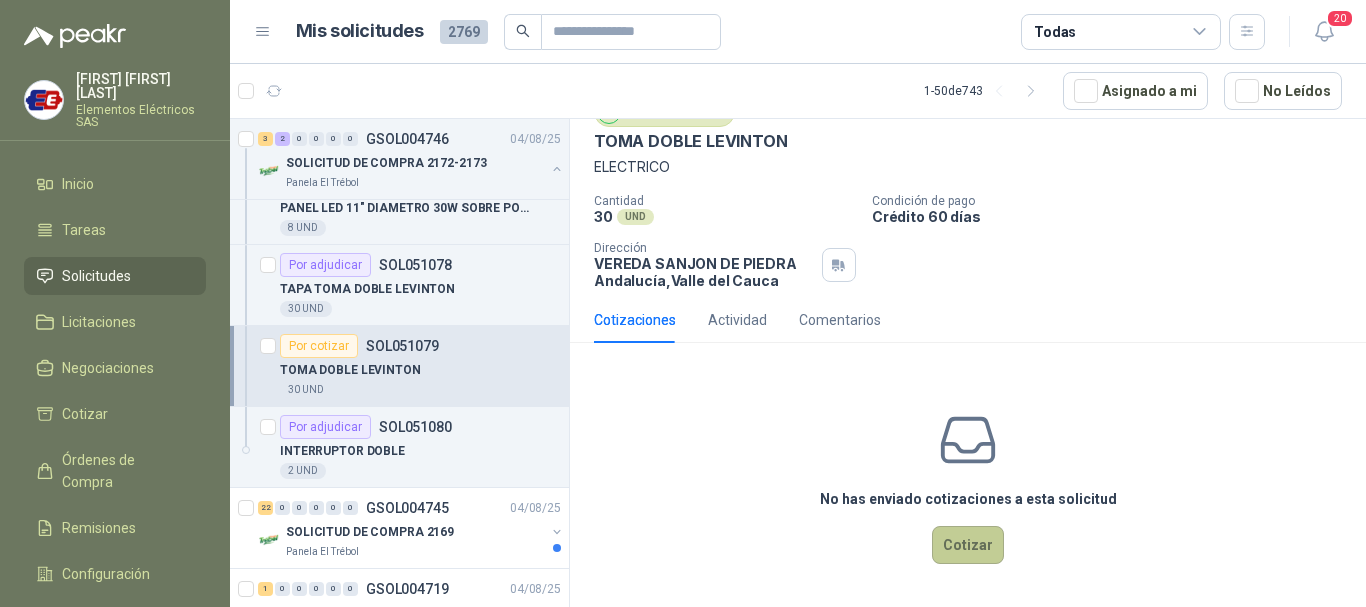 click on "Cotizar" at bounding box center (968, 545) 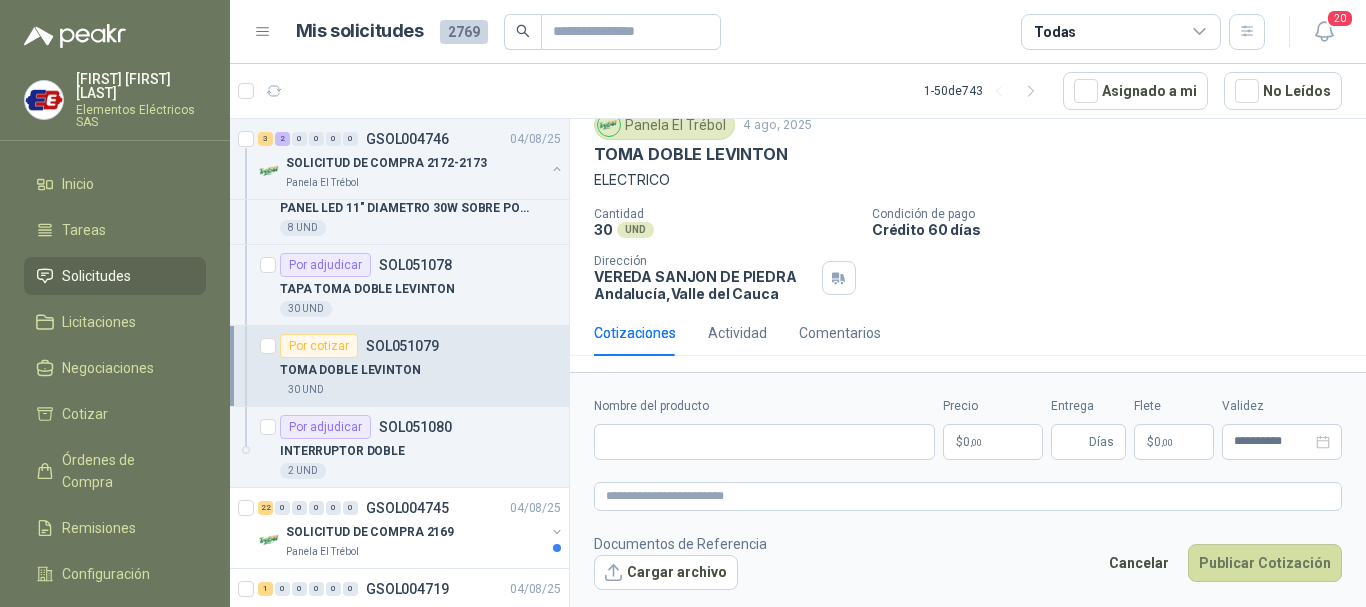 type 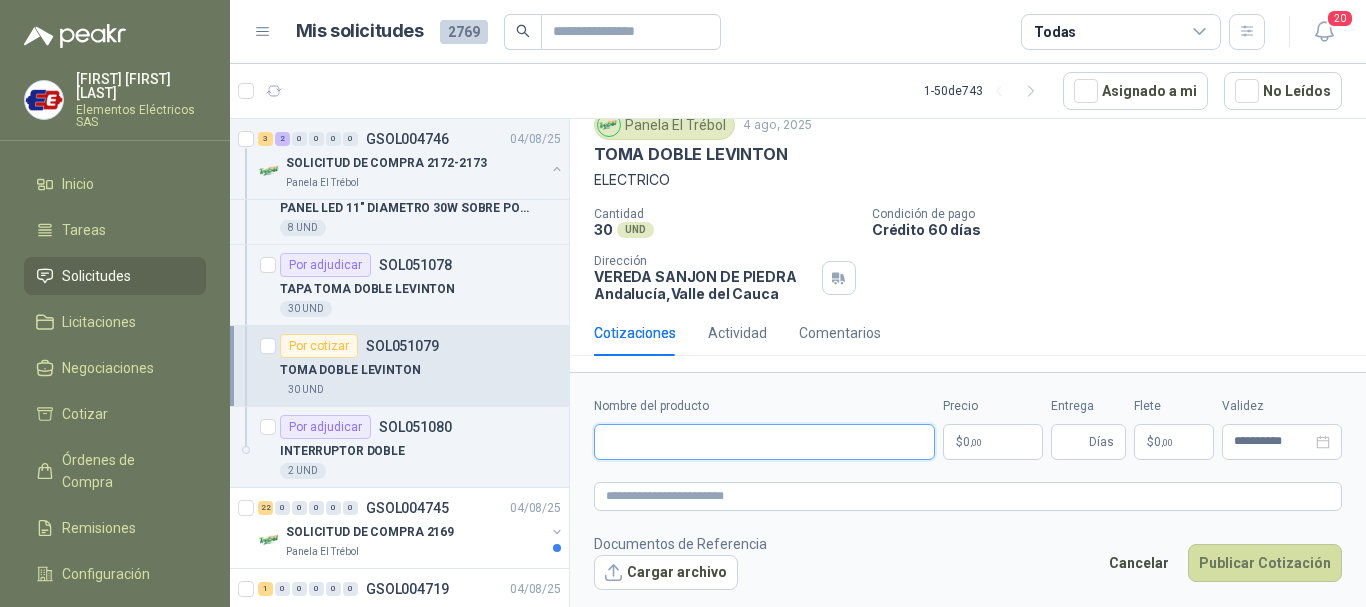 click on "Nombre del producto" at bounding box center (764, 442) 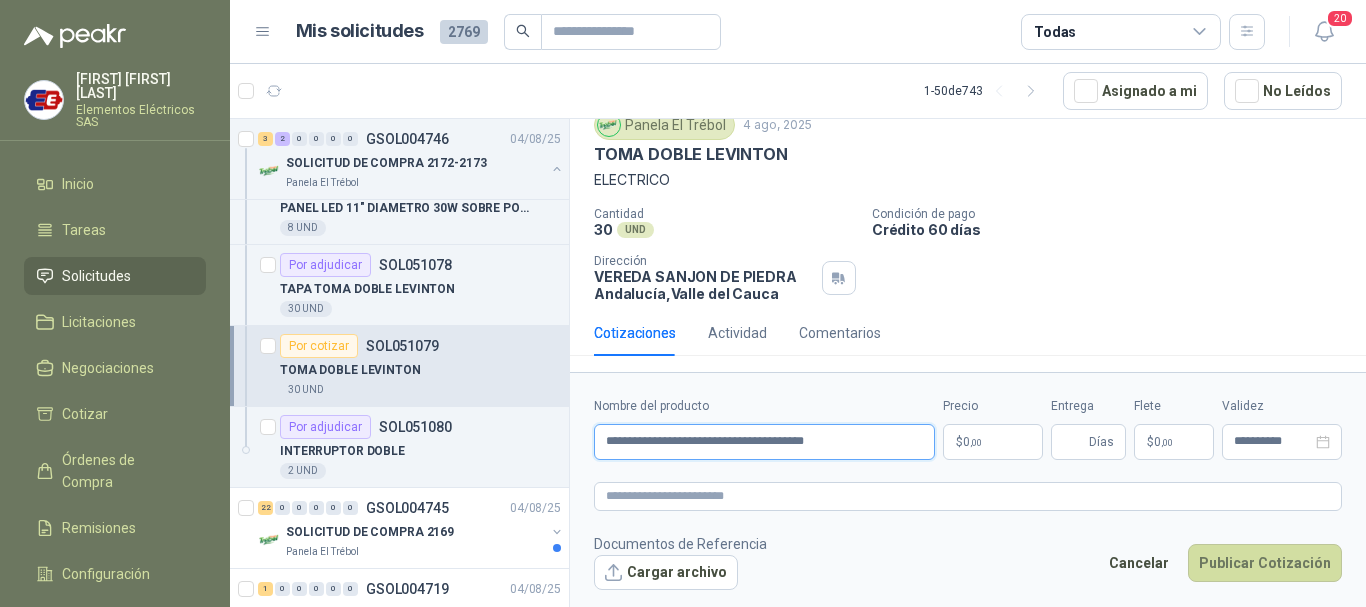 type on "**********" 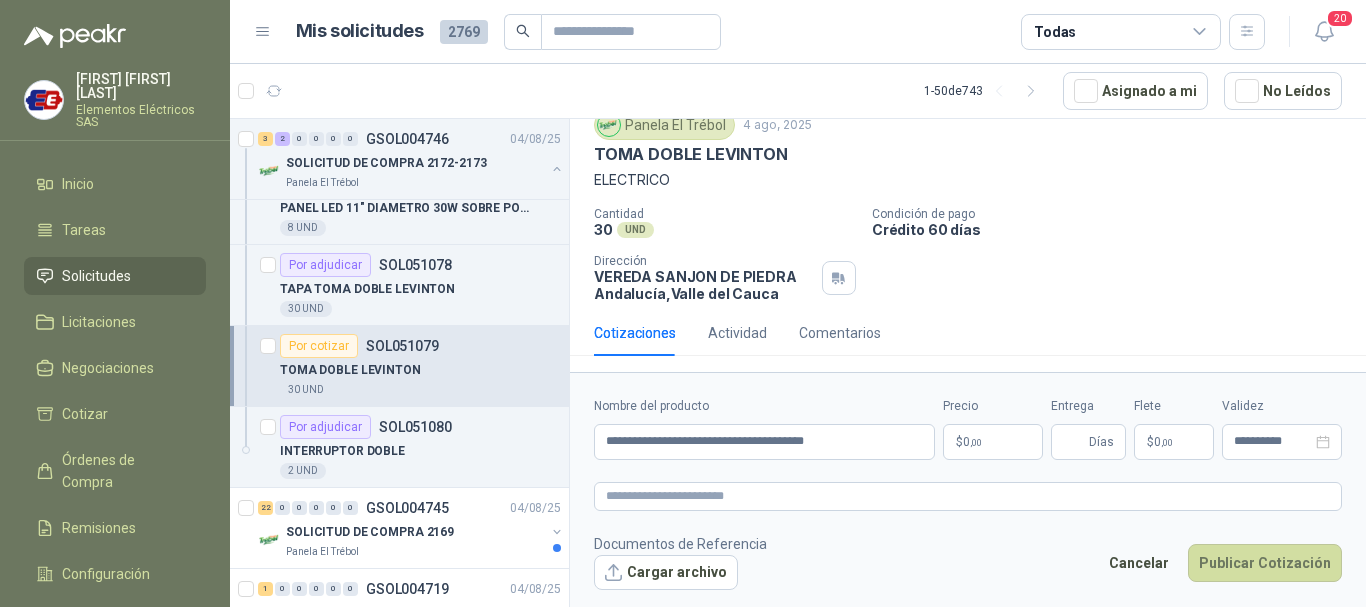 click on "$  0 ,00" at bounding box center (993, 442) 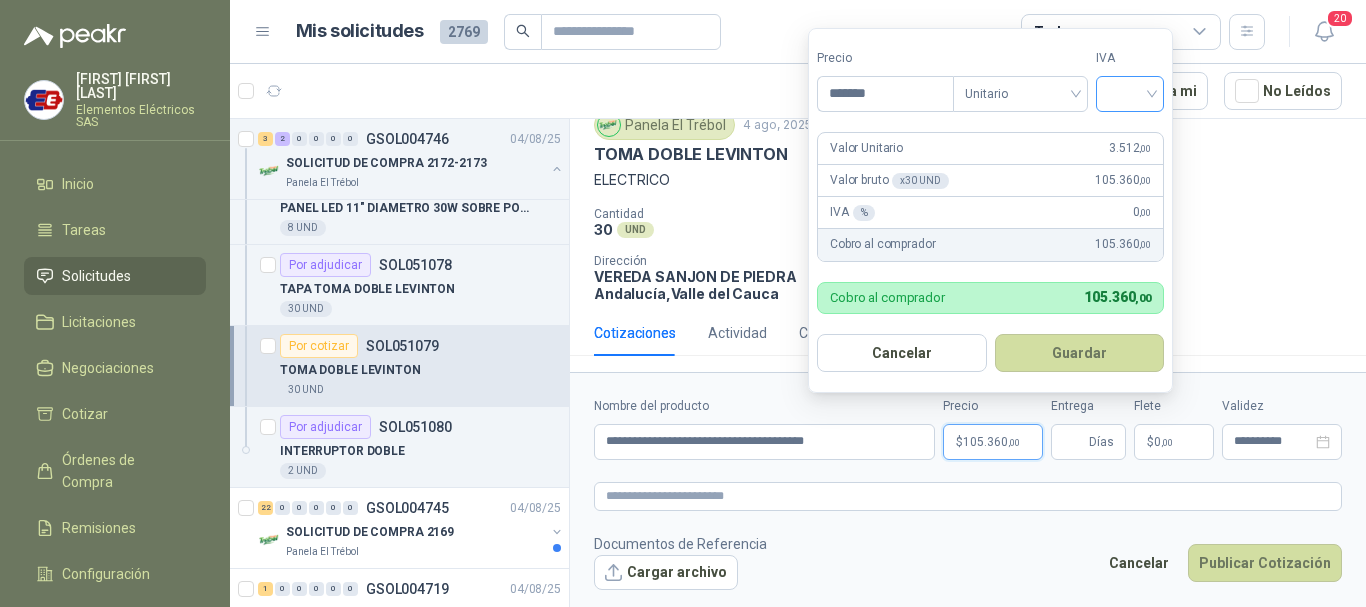 type on "*******" 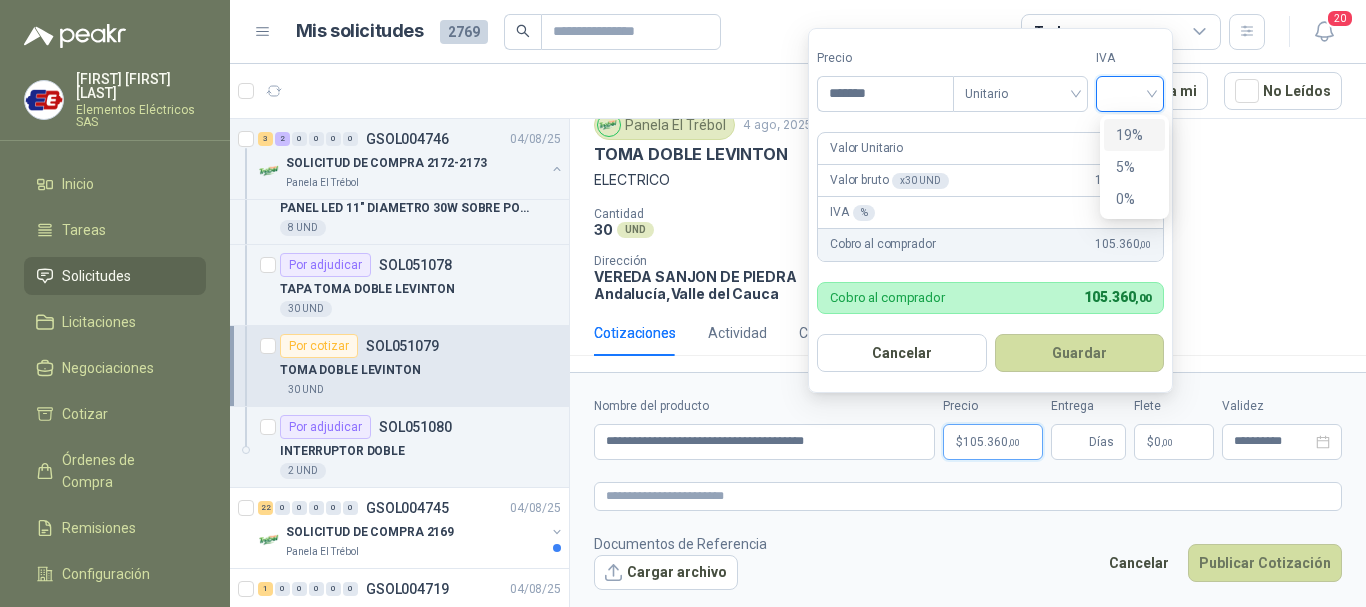 drag, startPoint x: 1130, startPoint y: 134, endPoint x: 1112, endPoint y: 163, distance: 34.132095 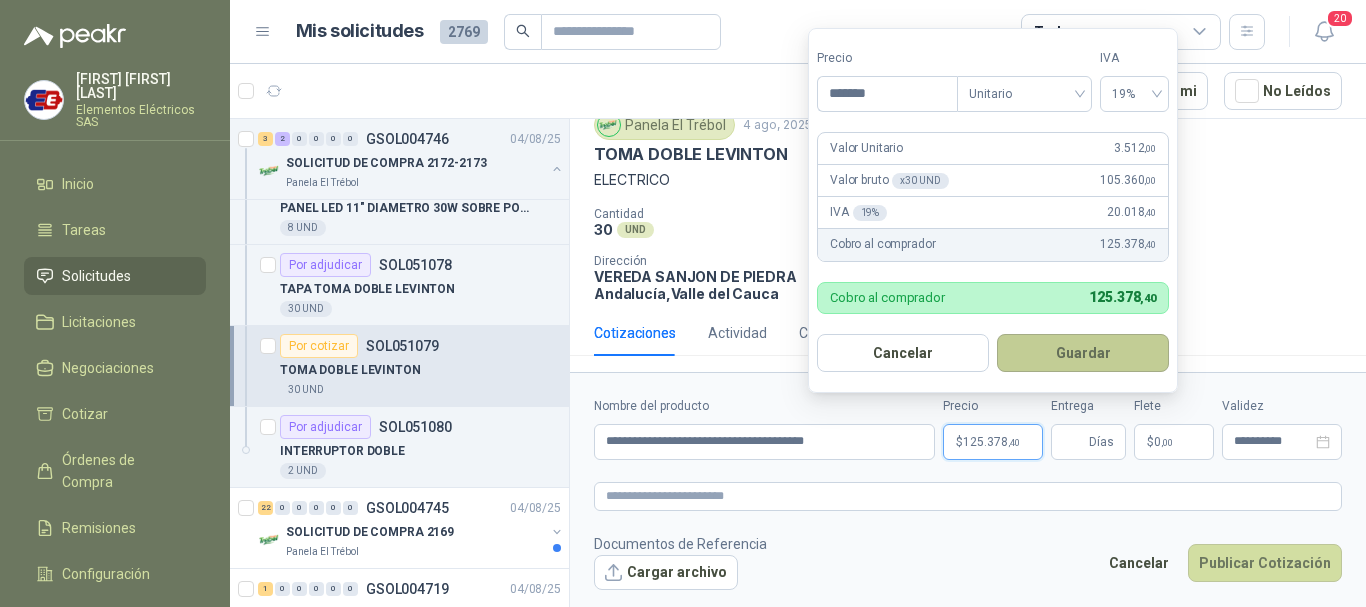 click on "Guardar" at bounding box center (1083, 353) 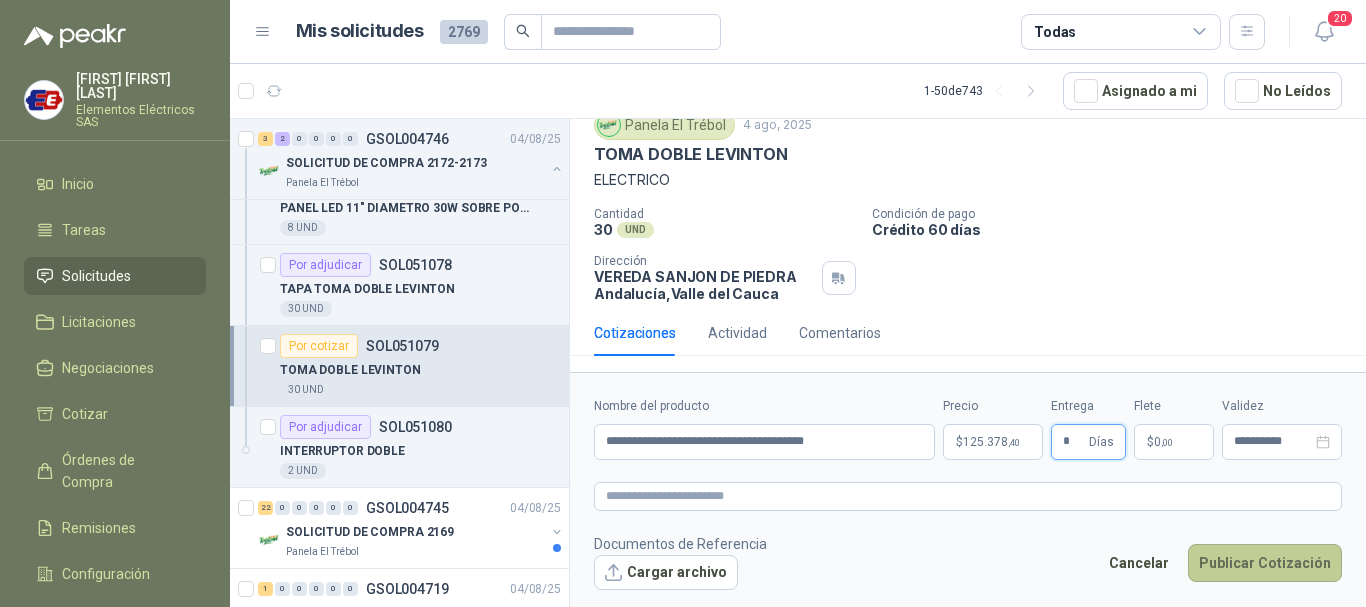 type on "*" 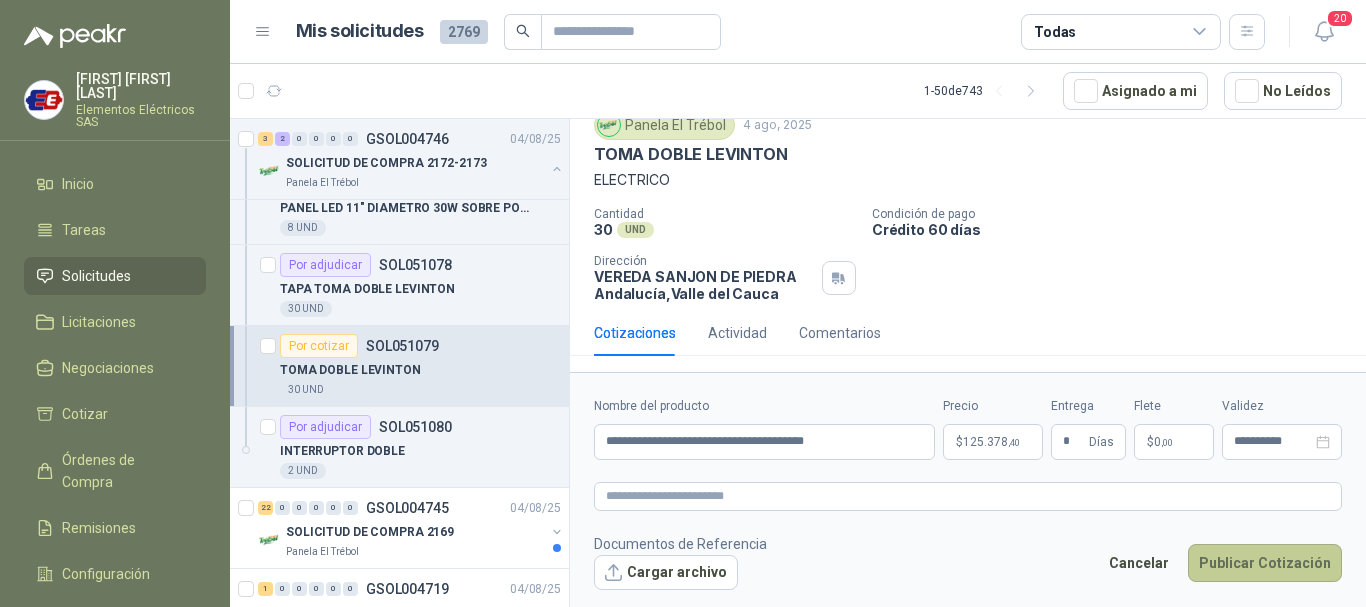 click on "Publicar Cotización" at bounding box center (1265, 563) 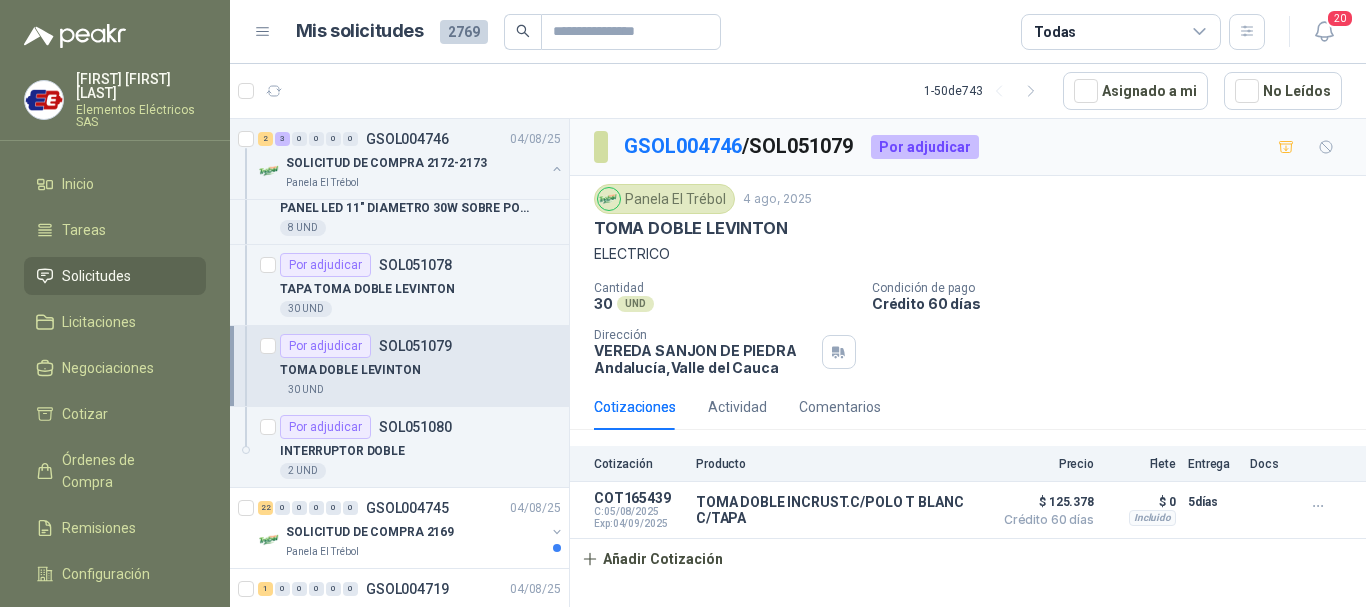 scroll, scrollTop: 0, scrollLeft: 0, axis: both 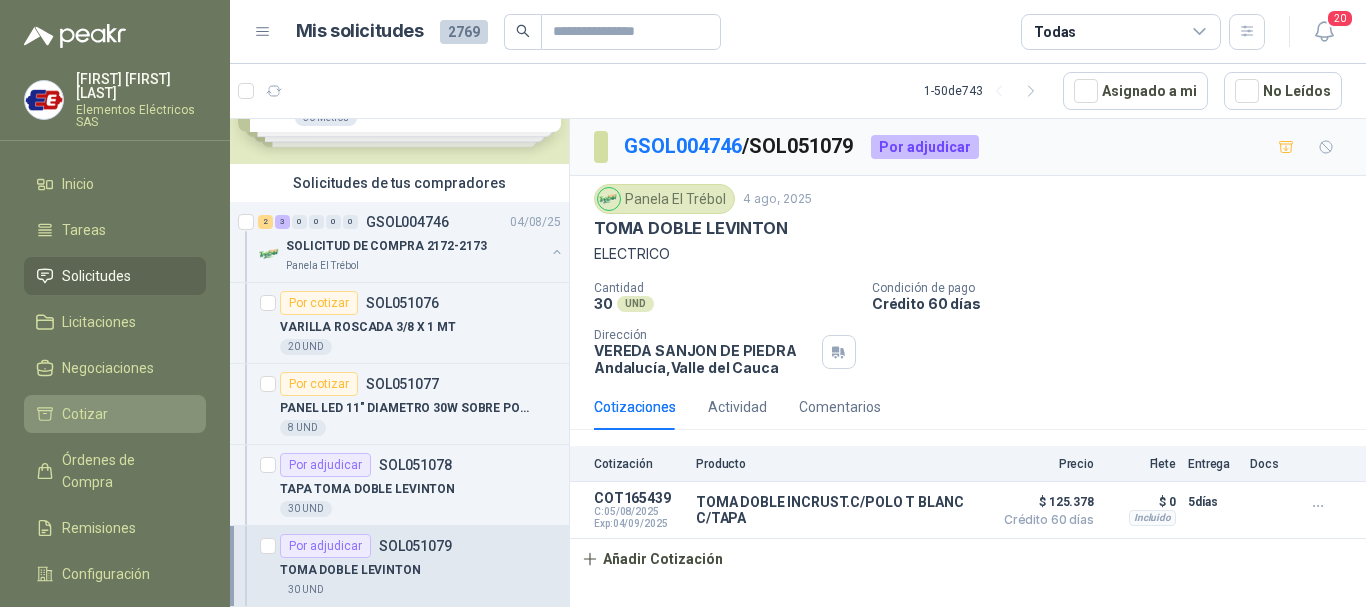 click on "Cotizar" at bounding box center (85, 414) 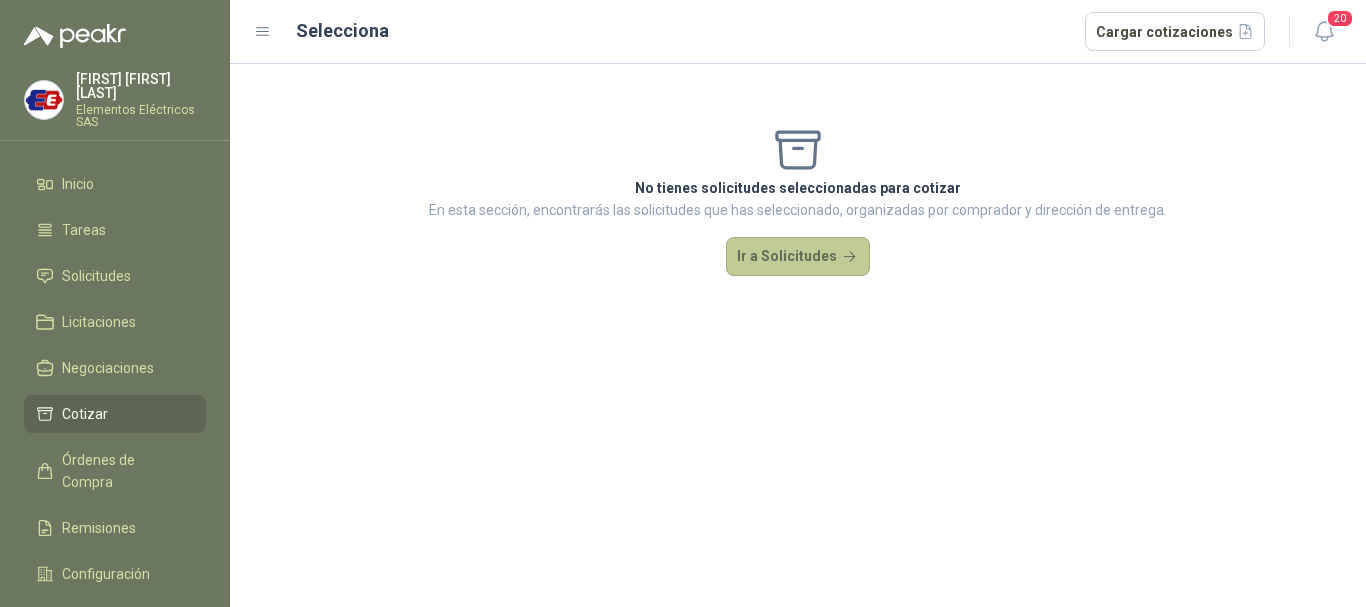 click on "Ir a Solicitudes" at bounding box center [798, 257] 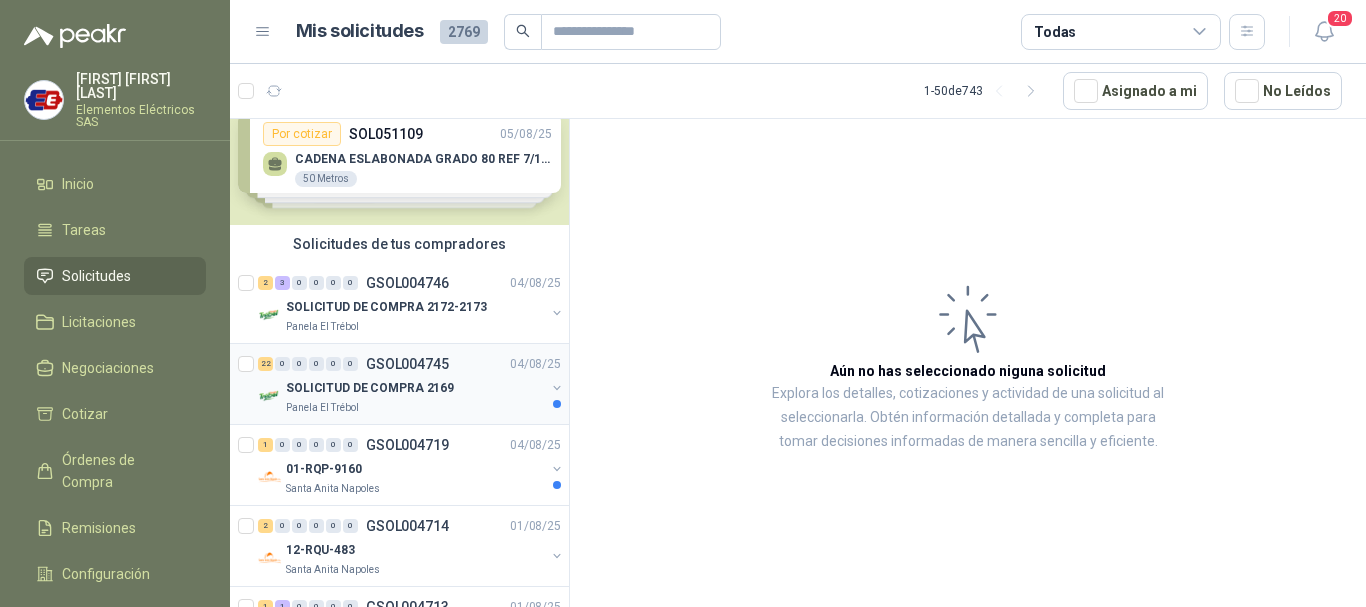scroll, scrollTop: 100, scrollLeft: 0, axis: vertical 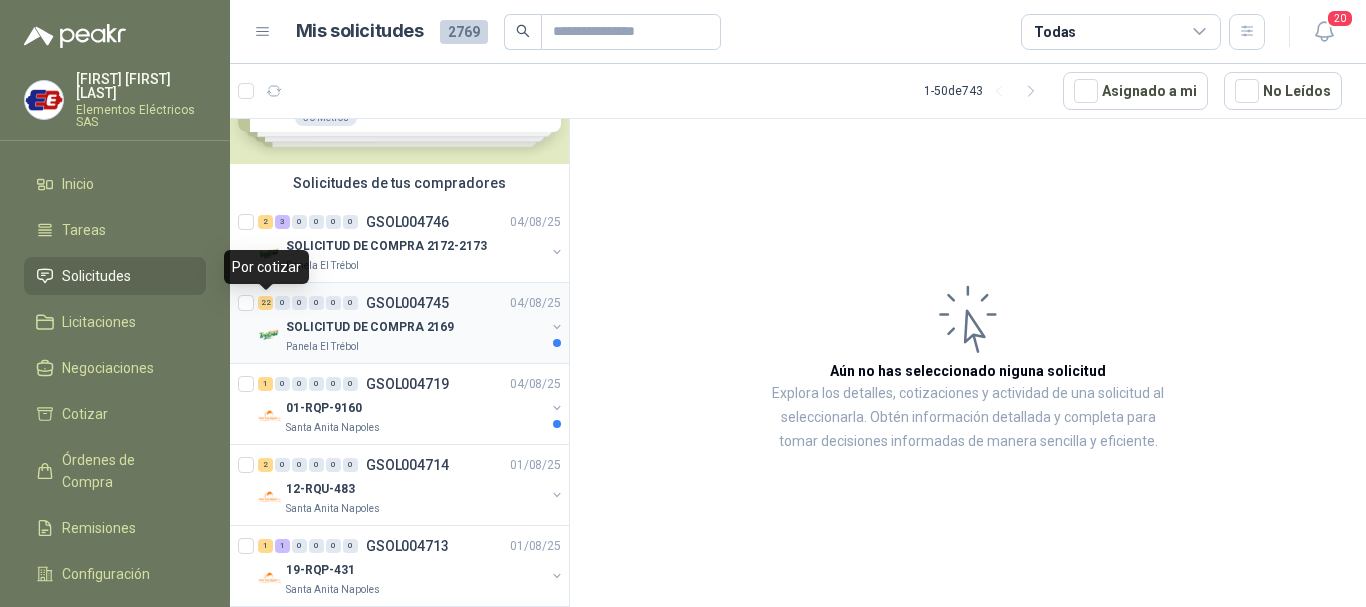 click on "22" at bounding box center [265, 303] 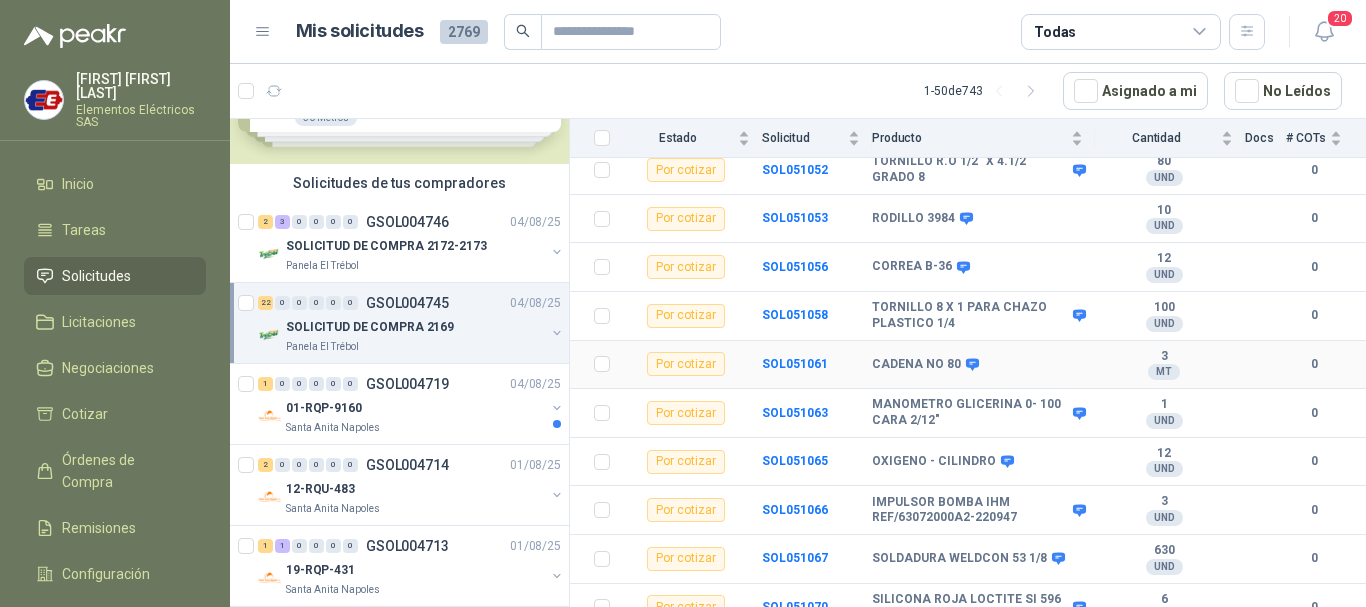 scroll, scrollTop: 757, scrollLeft: 0, axis: vertical 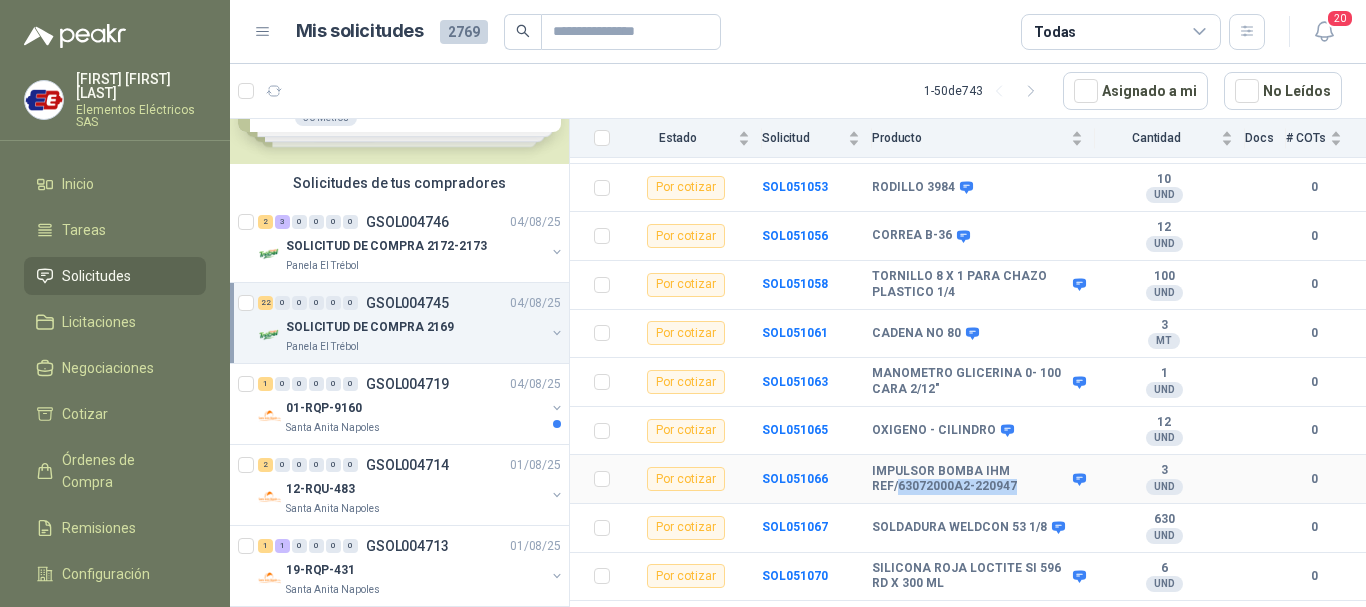 drag, startPoint x: 900, startPoint y: 502, endPoint x: 1014, endPoint y: 505, distance: 114.03947 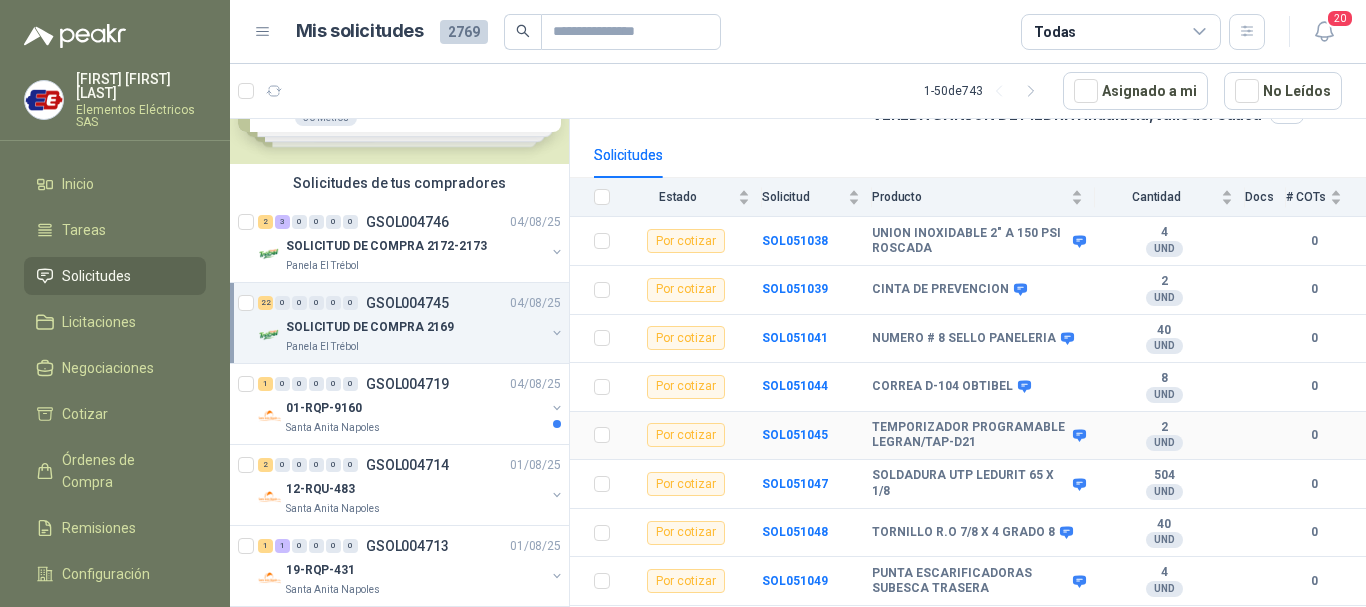 scroll, scrollTop: 57, scrollLeft: 0, axis: vertical 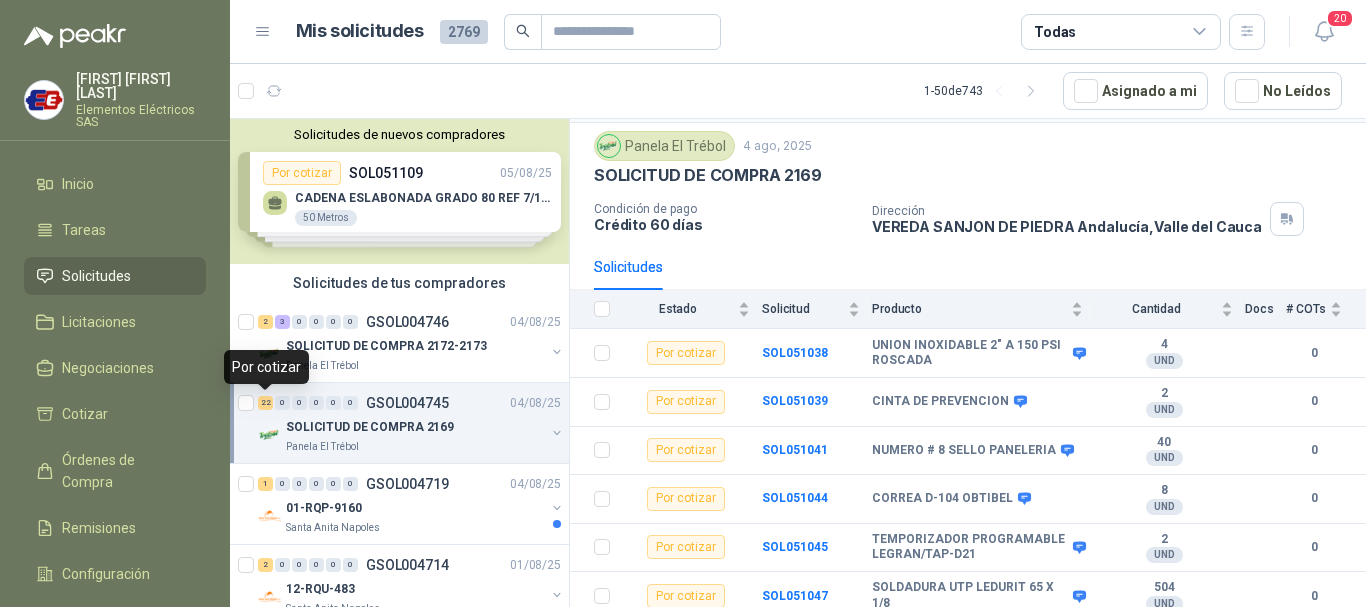 click on "22" at bounding box center (265, 403) 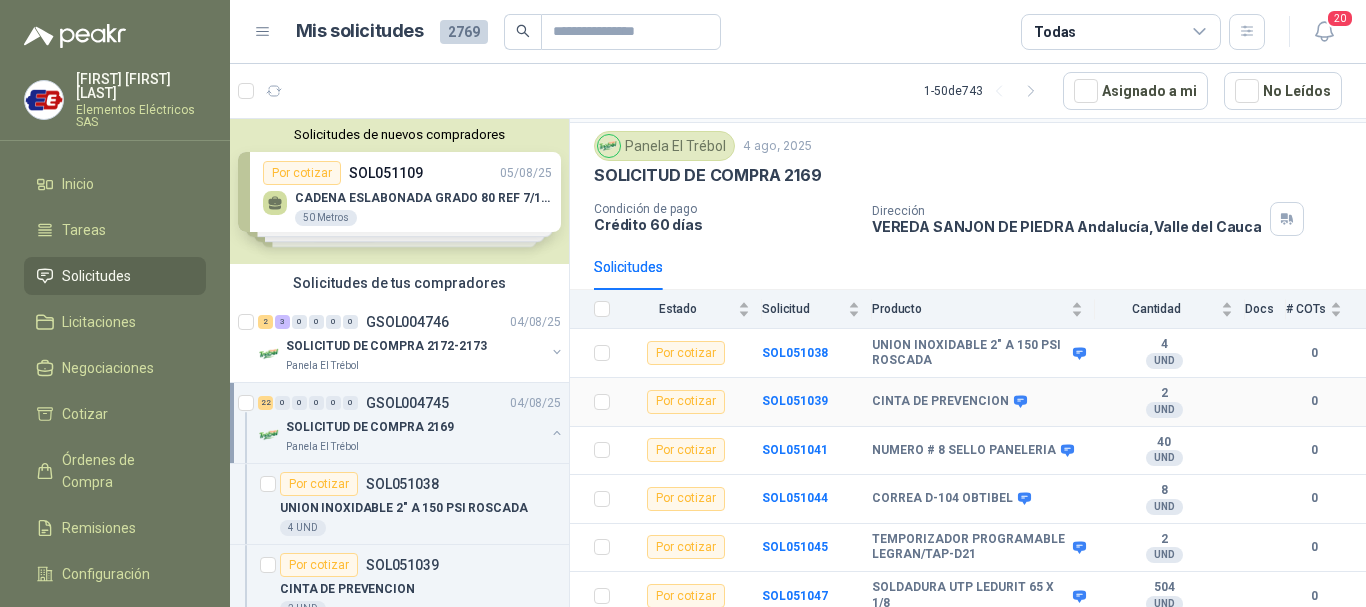 scroll, scrollTop: 7, scrollLeft: 0, axis: vertical 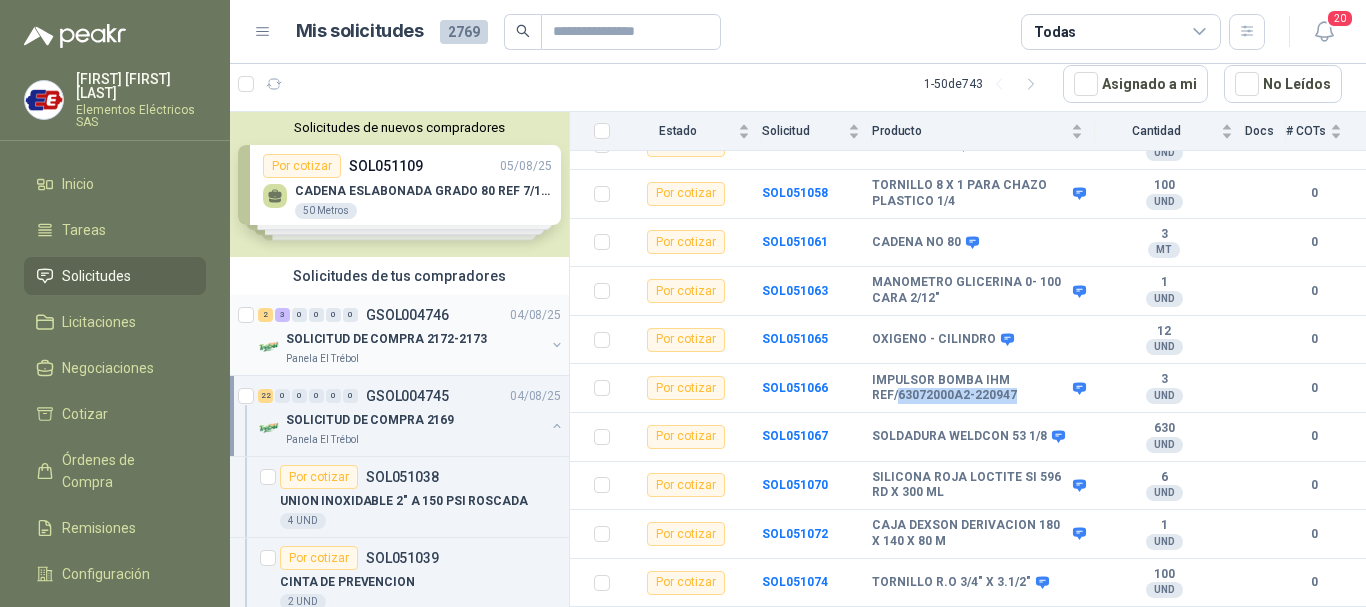 click on "2" at bounding box center [265, 315] 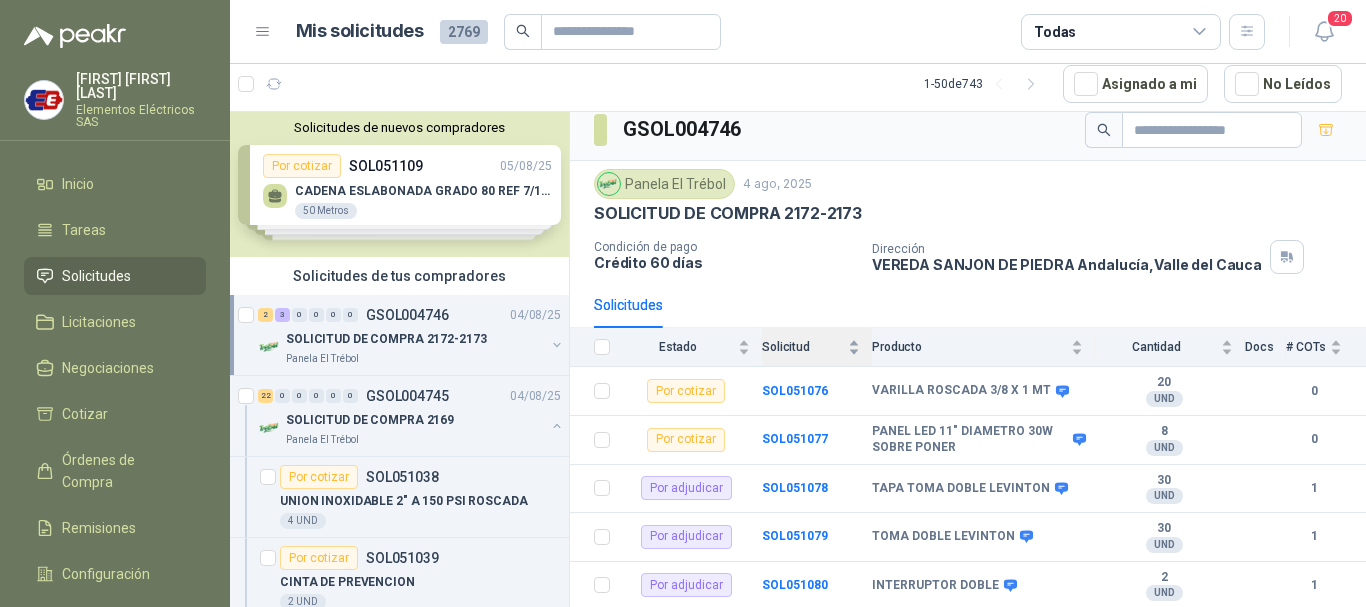 scroll, scrollTop: 15, scrollLeft: 0, axis: vertical 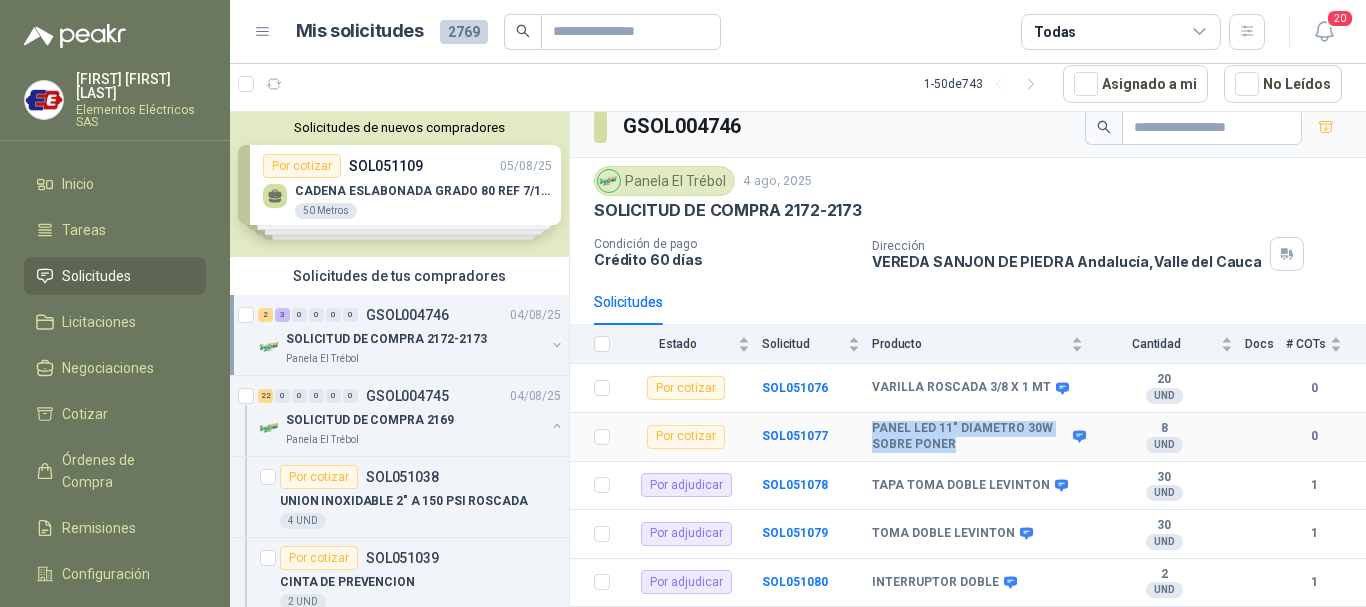 drag, startPoint x: 925, startPoint y: 440, endPoint x: 870, endPoint y: 429, distance: 56.089214 